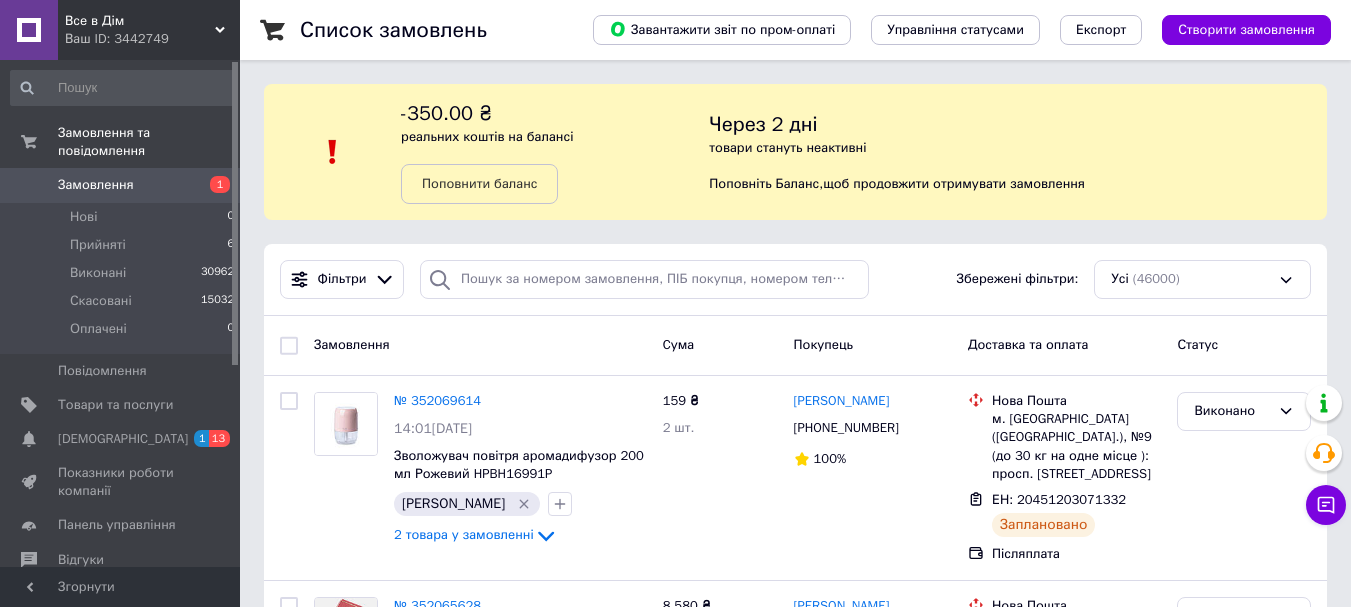 scroll, scrollTop: 0, scrollLeft: 0, axis: both 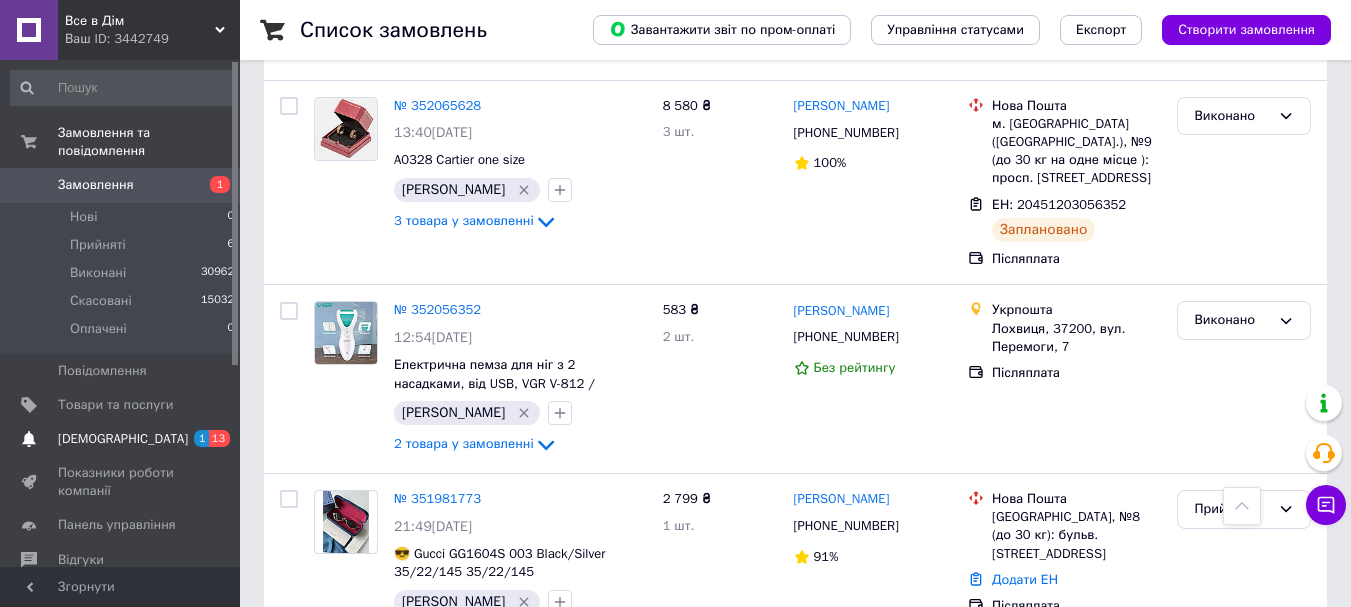 click on "С[DEMOGRAPHIC_DATA]" at bounding box center (123, 439) 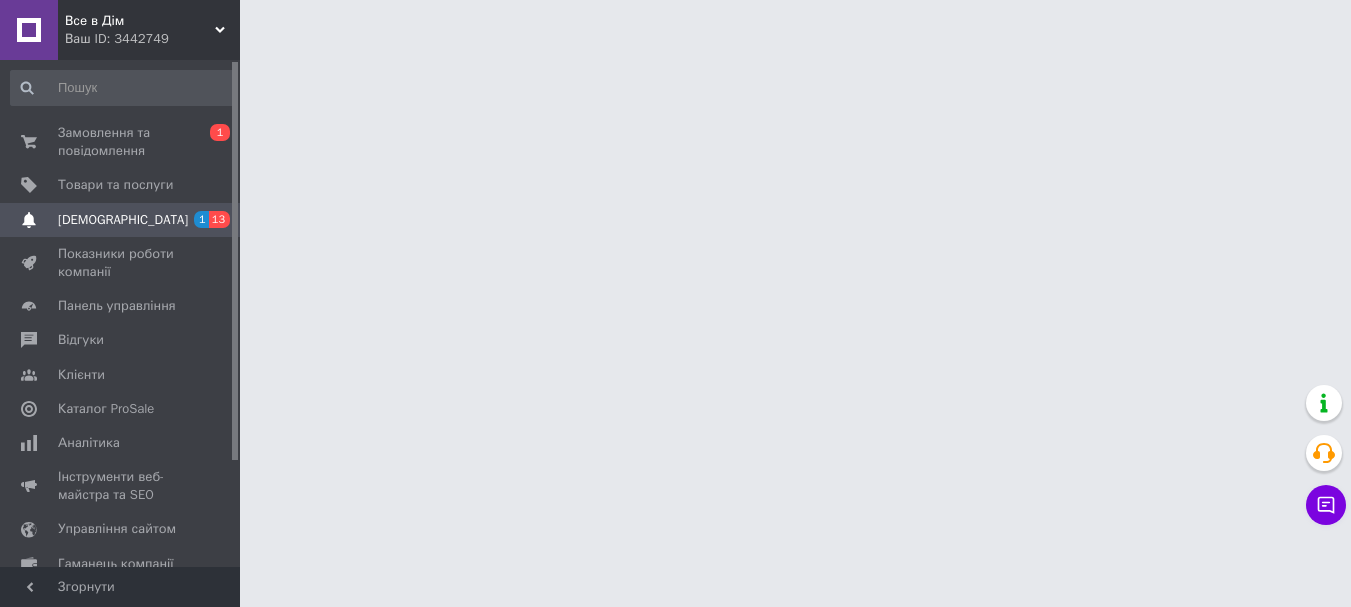 scroll, scrollTop: 0, scrollLeft: 0, axis: both 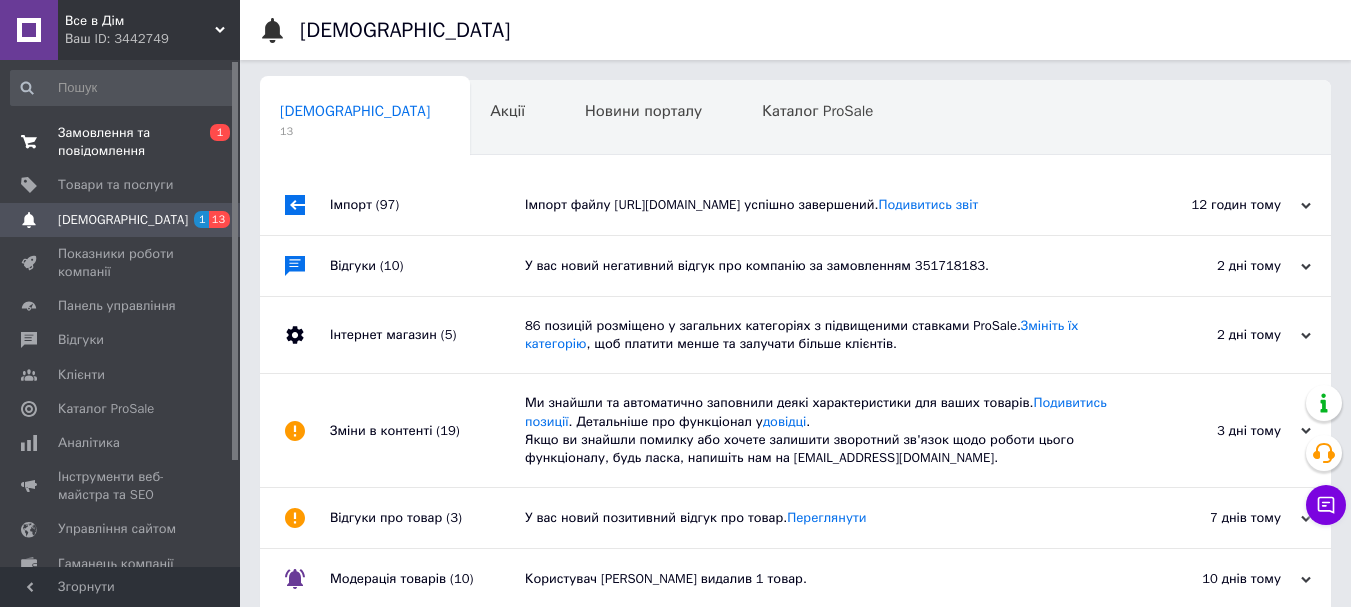 click on "Замовлення та повідомлення" at bounding box center [121, 142] 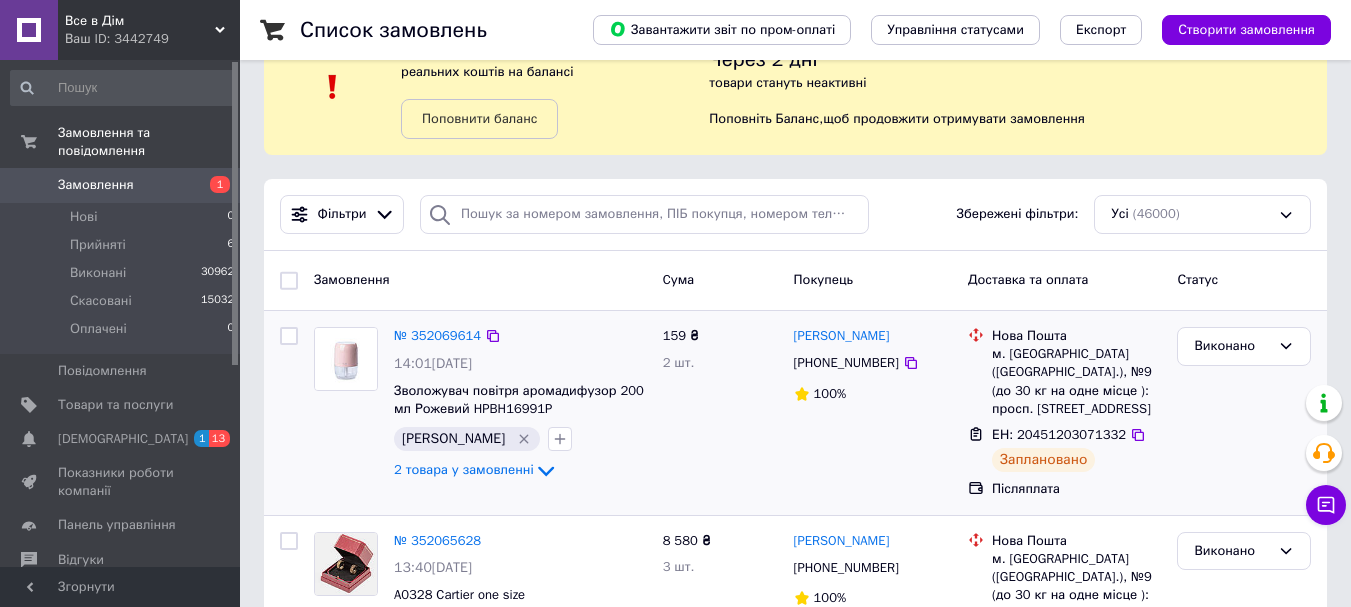 scroll, scrollTop: 300, scrollLeft: 0, axis: vertical 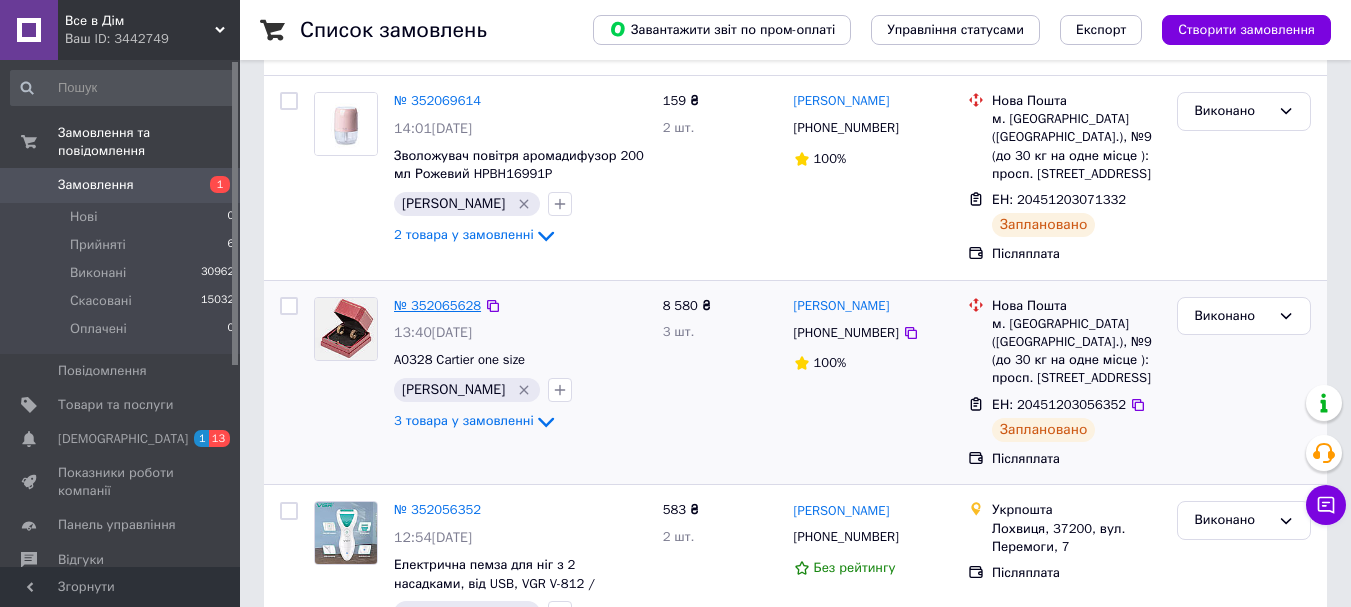 click on "№ 352065628" at bounding box center (437, 305) 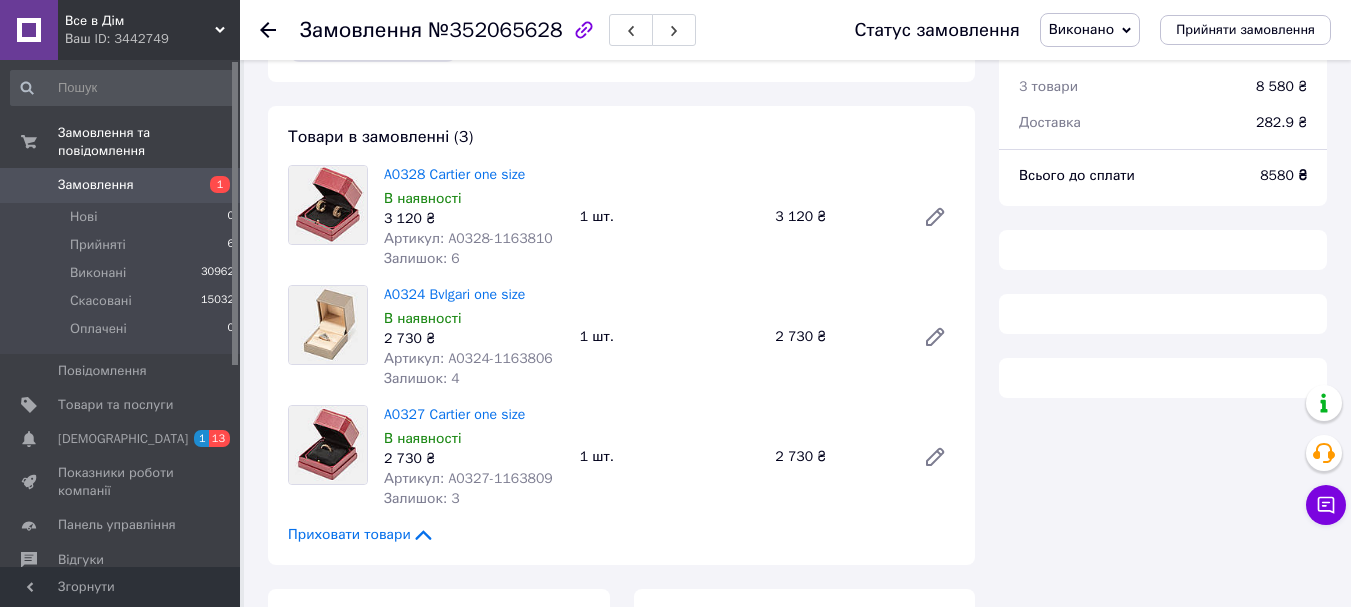 scroll, scrollTop: 0, scrollLeft: 0, axis: both 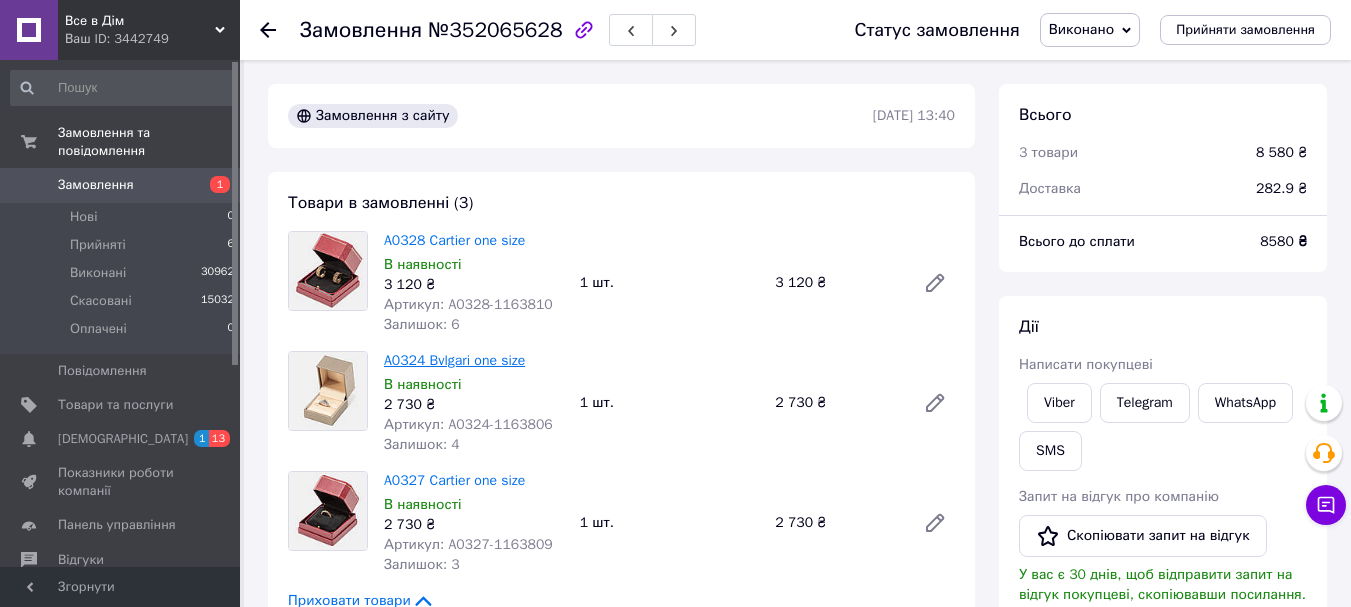 click on "A0324 Bvlgari one size" at bounding box center (454, 360) 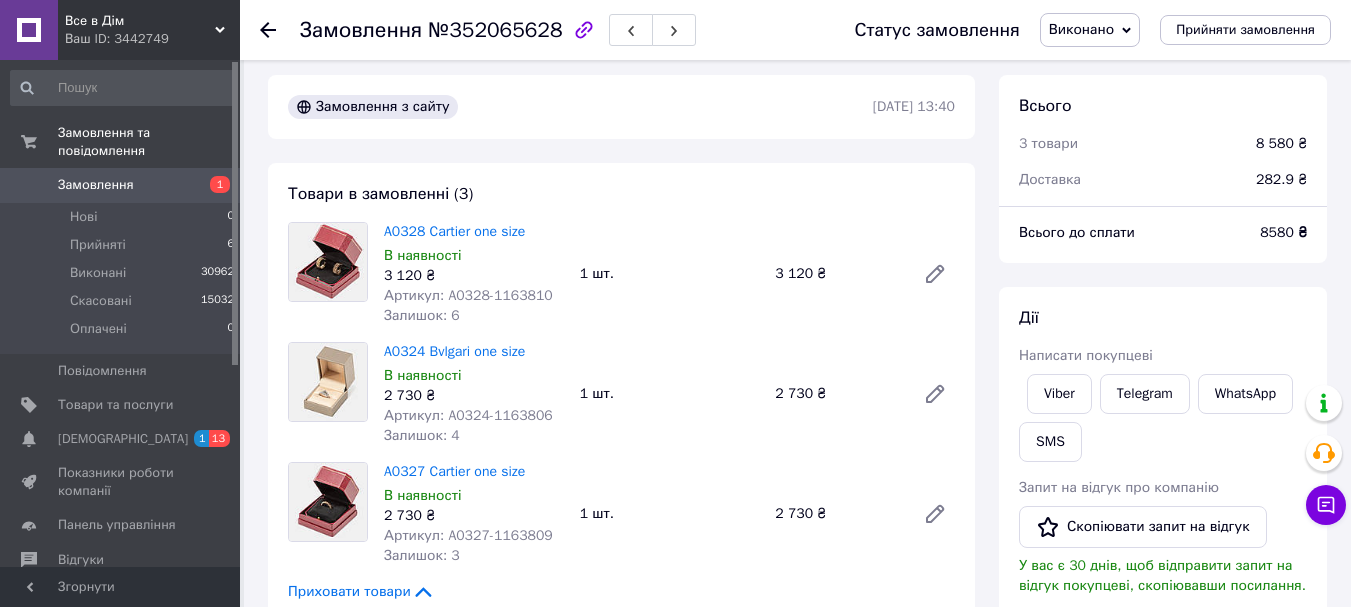 scroll, scrollTop: 0, scrollLeft: 0, axis: both 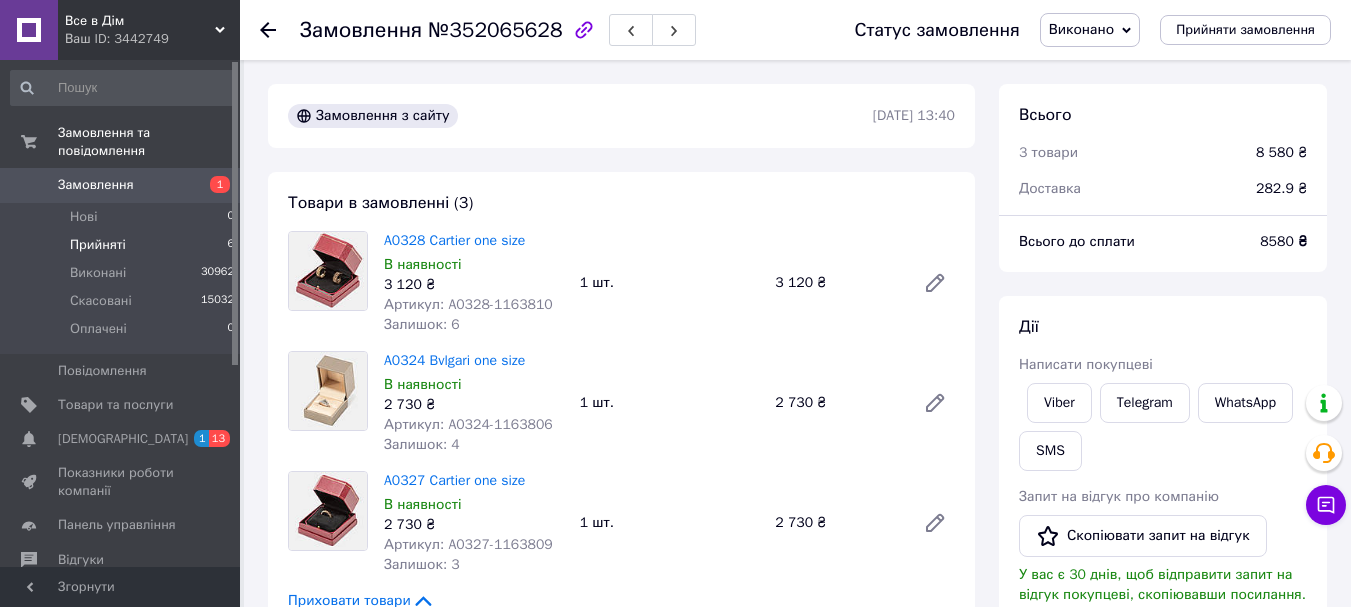 click on "Прийняті" at bounding box center [98, 245] 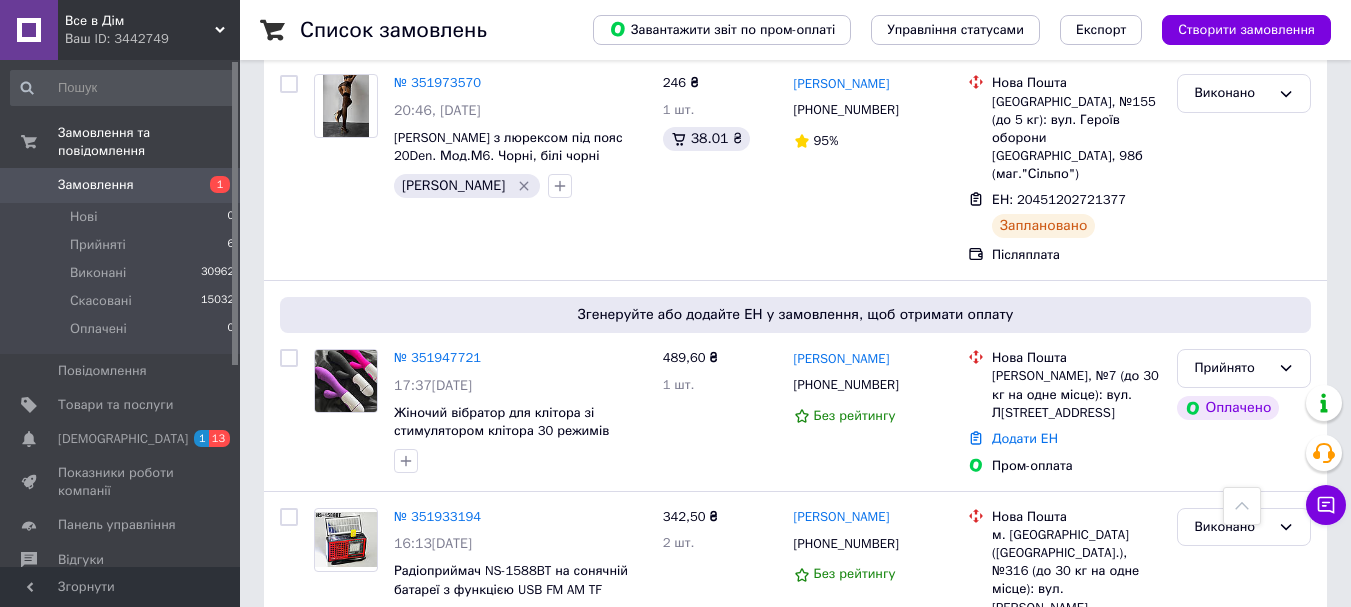 scroll, scrollTop: 1400, scrollLeft: 0, axis: vertical 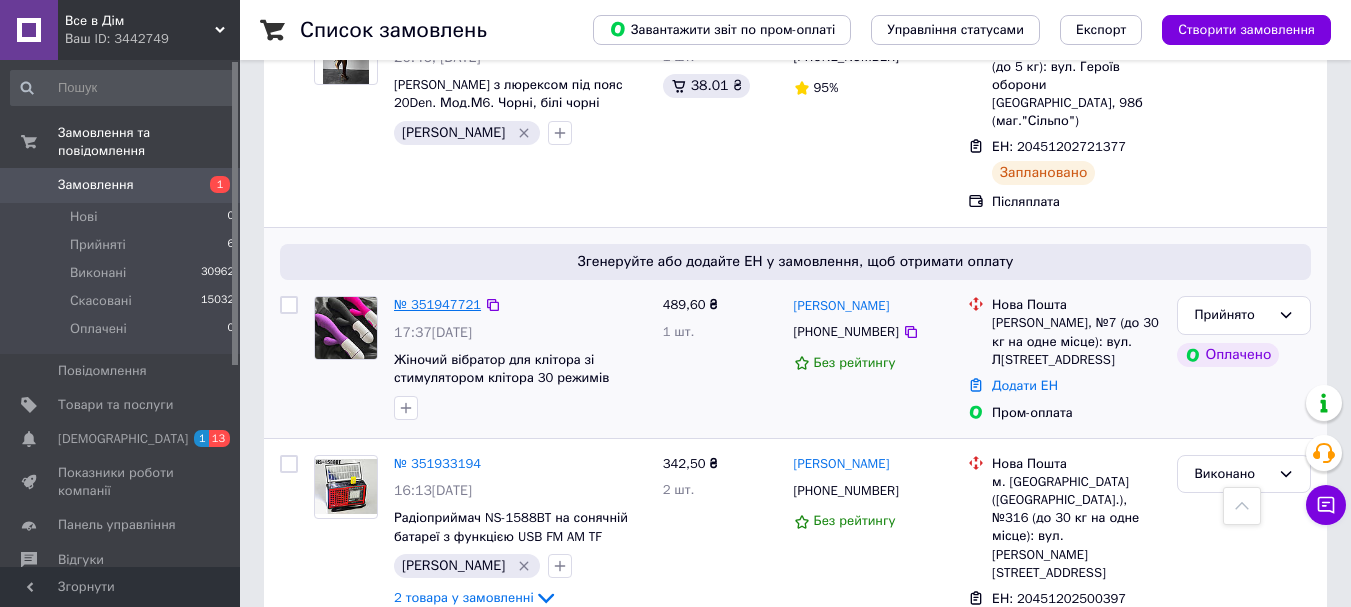 click on "№ 351947721" at bounding box center (437, 304) 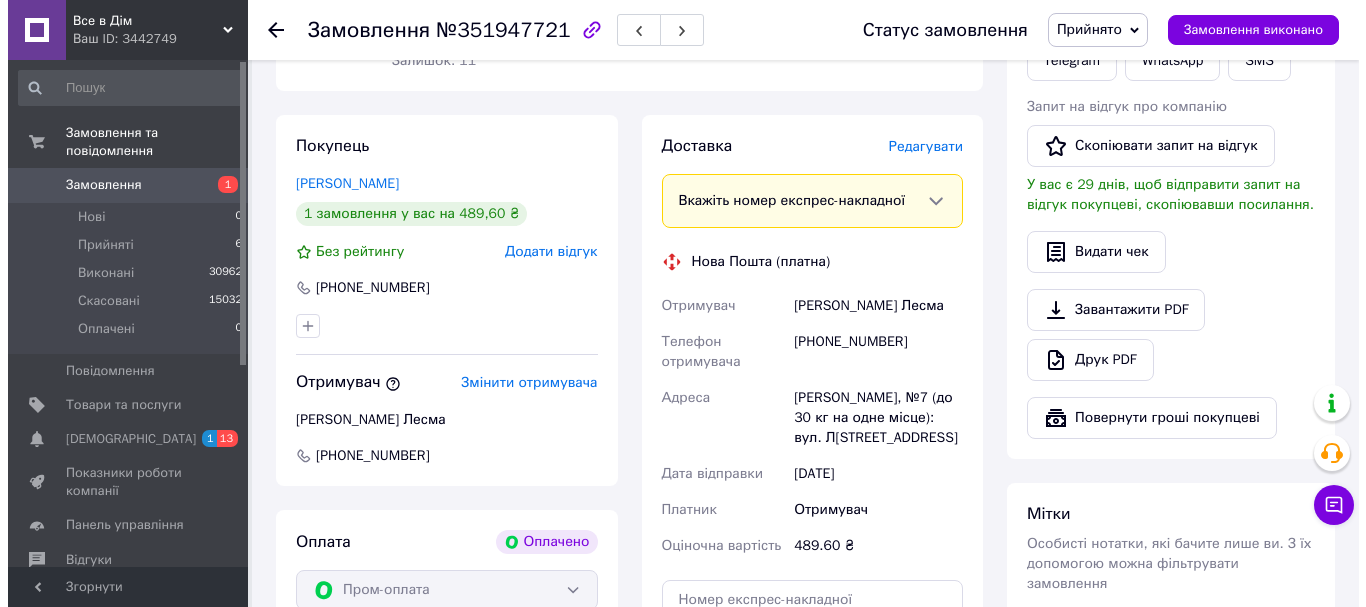 scroll, scrollTop: 431, scrollLeft: 0, axis: vertical 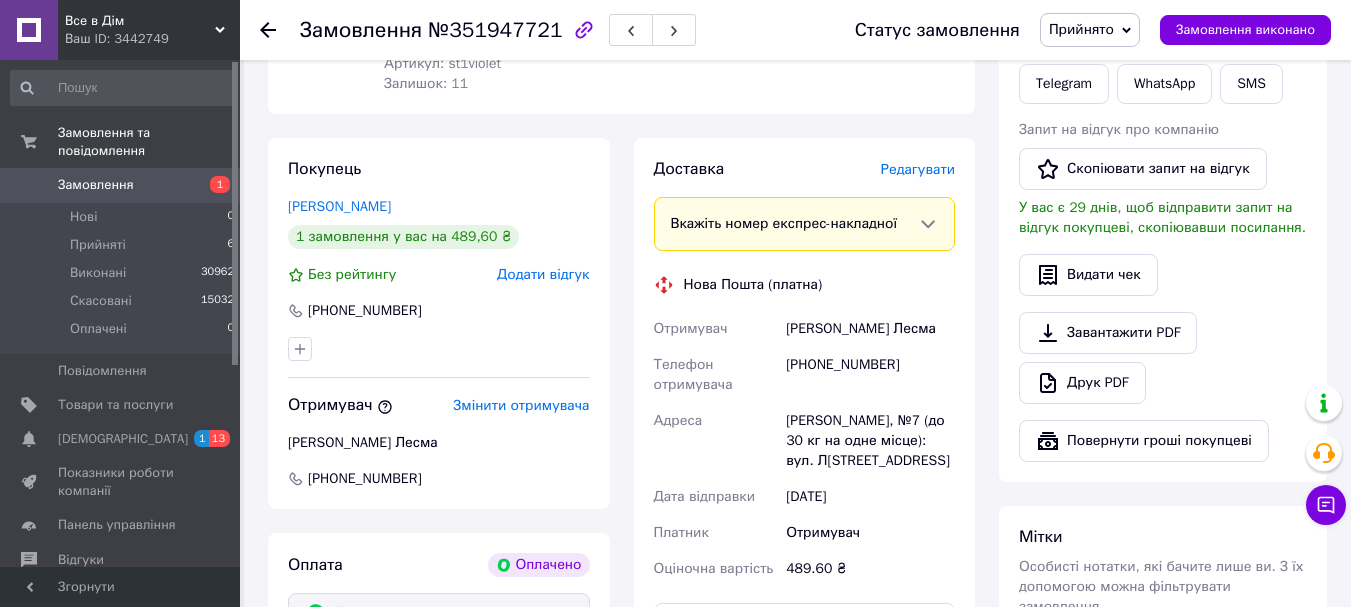 click on "Редагувати" at bounding box center [918, 169] 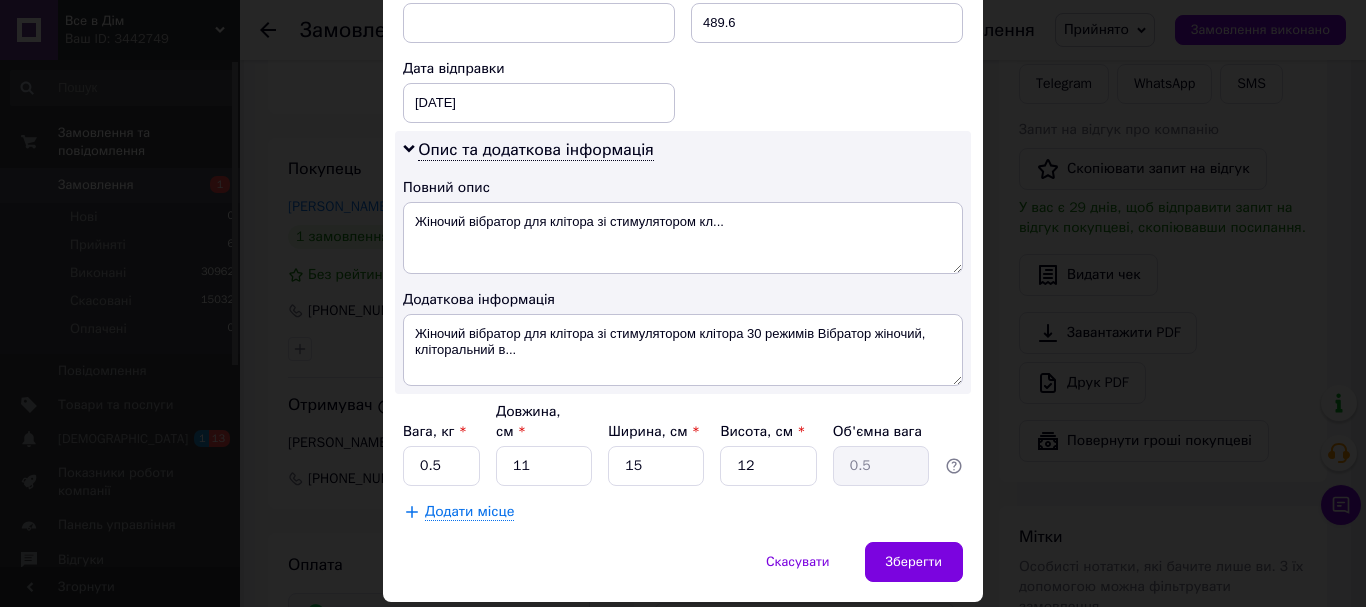 scroll, scrollTop: 945, scrollLeft: 0, axis: vertical 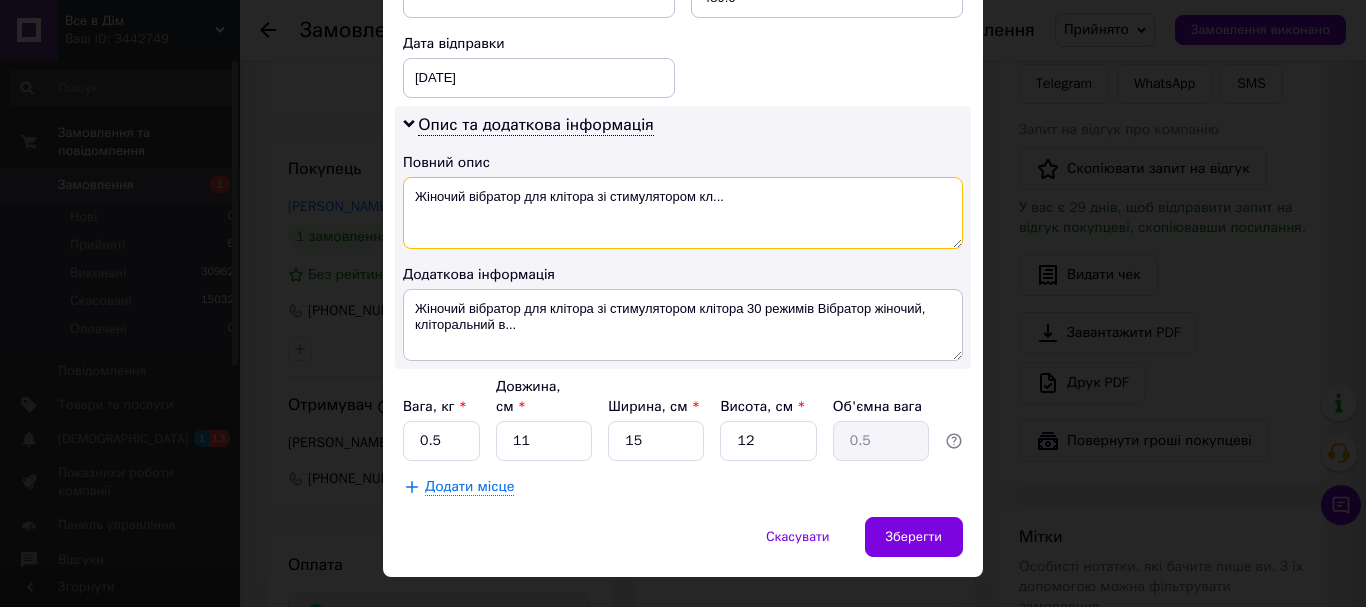 click on "Жіночий вібратор для клітора зі стимулятором кл..." at bounding box center [683, 213] 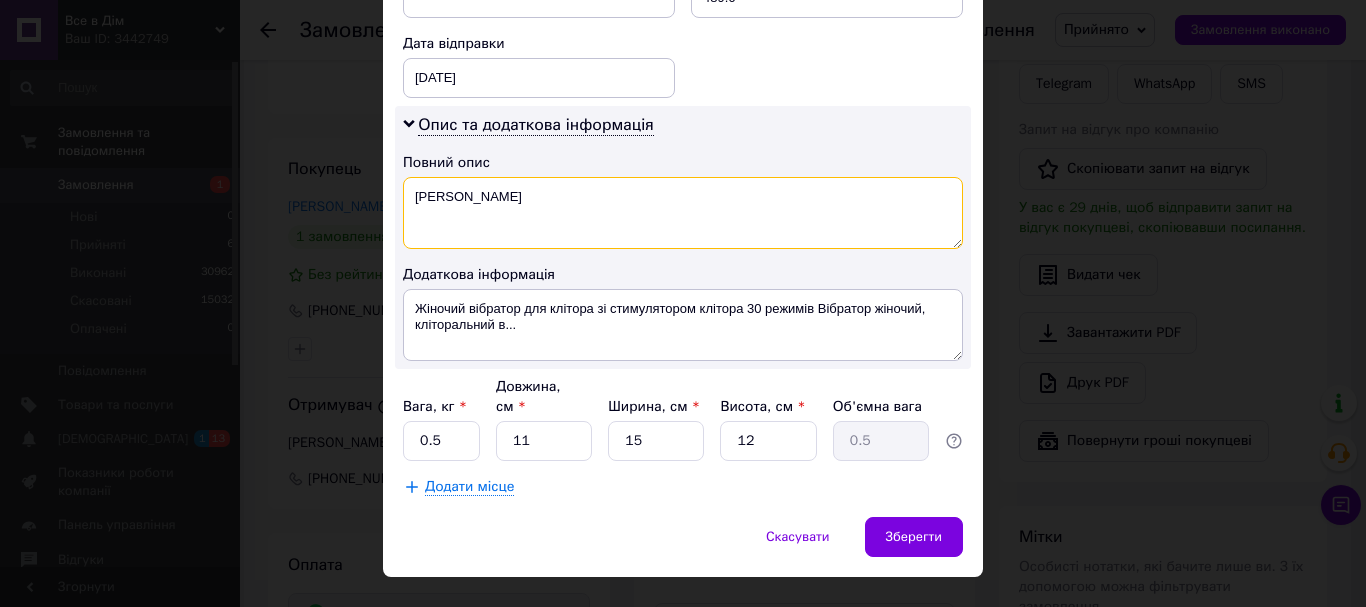click on "А" at bounding box center (683, 213) 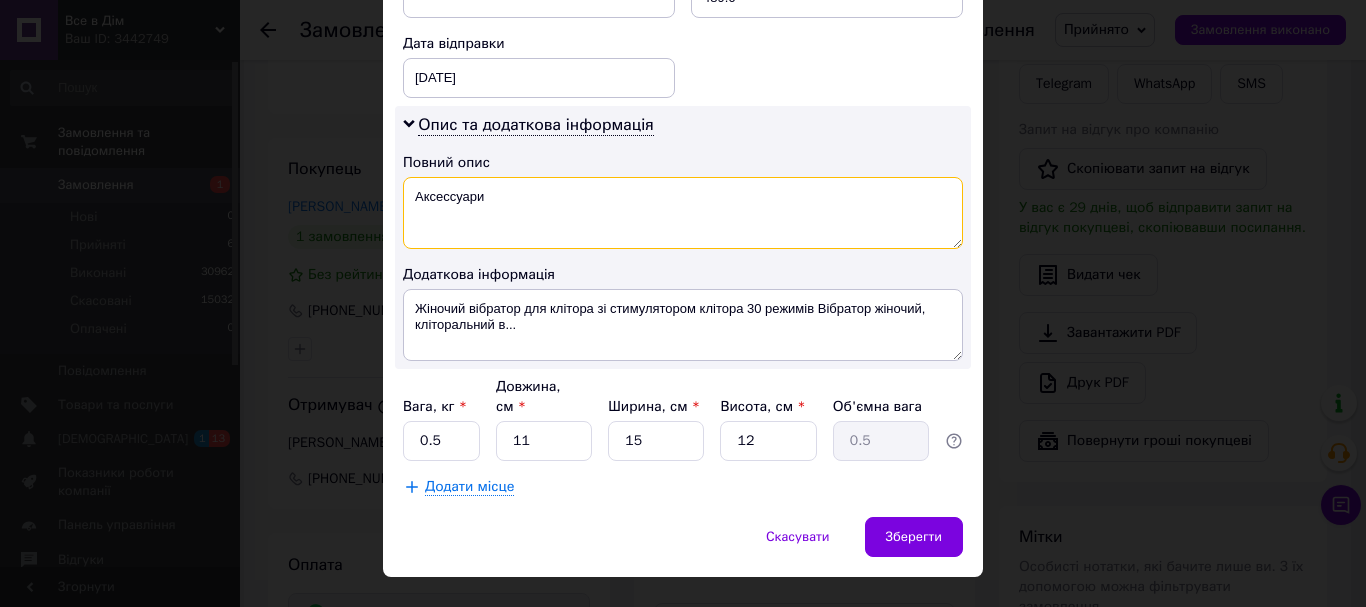 type on "Аксессуари" 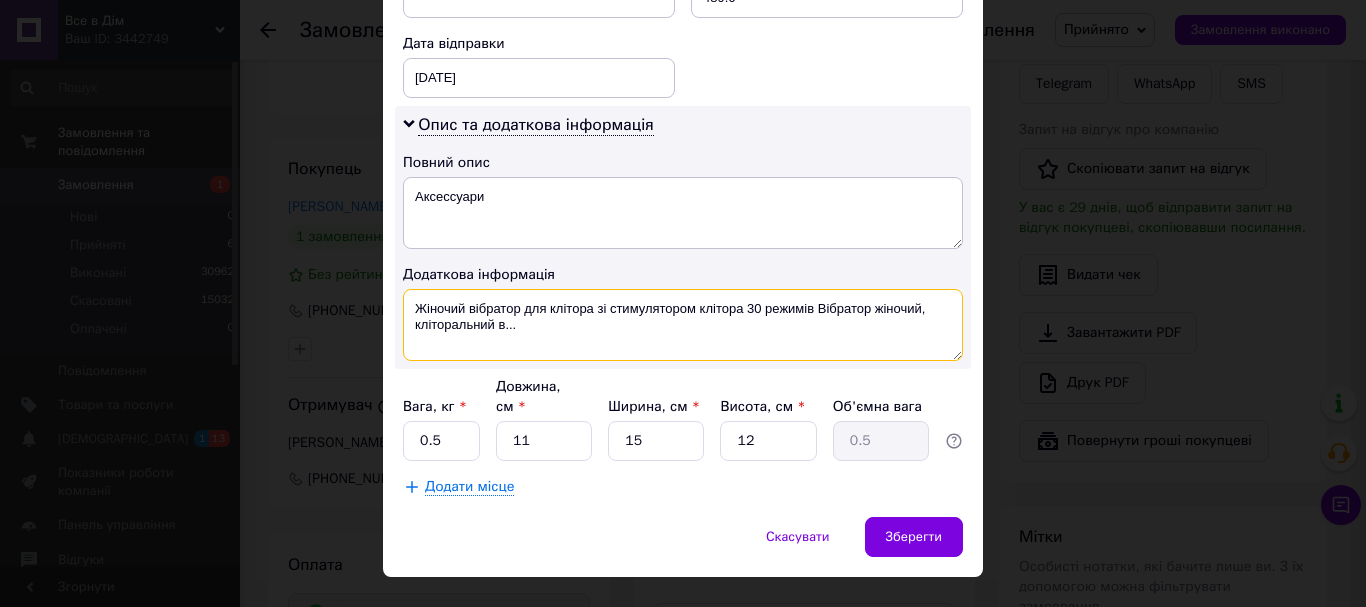 click on "Жіночий вібратор для клітора зі стимулятором клітора 30 режимів Вібратор жіночий, кліторальний в..." at bounding box center (683, 325) 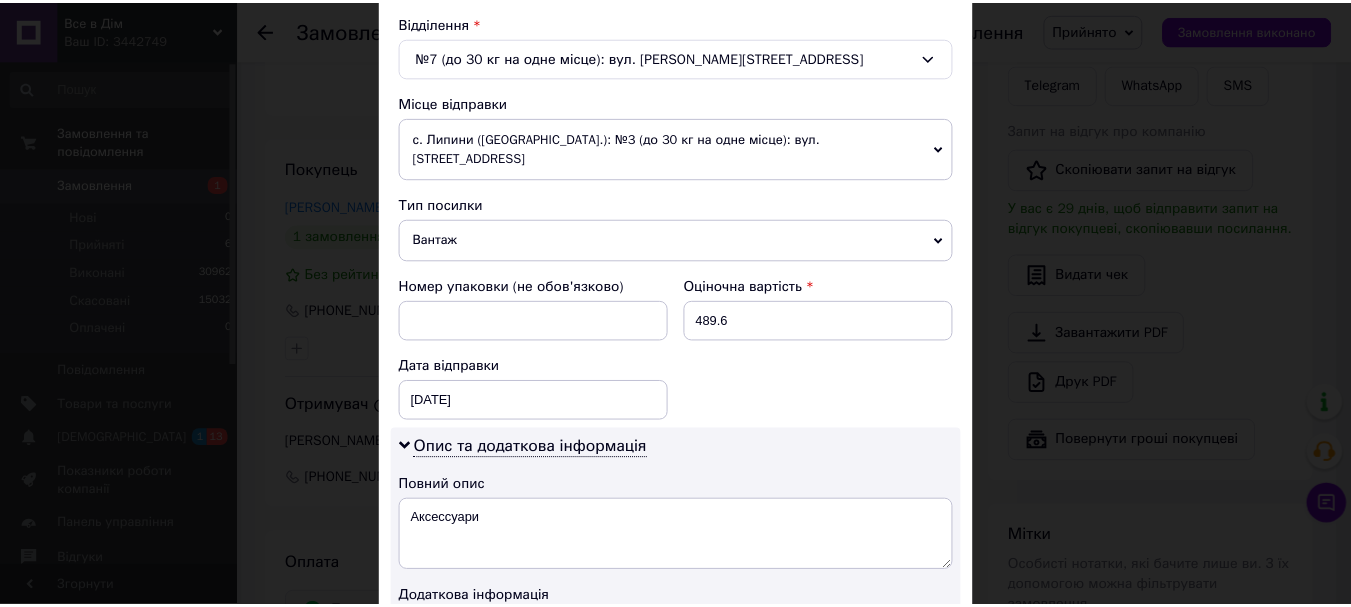 scroll, scrollTop: 945, scrollLeft: 0, axis: vertical 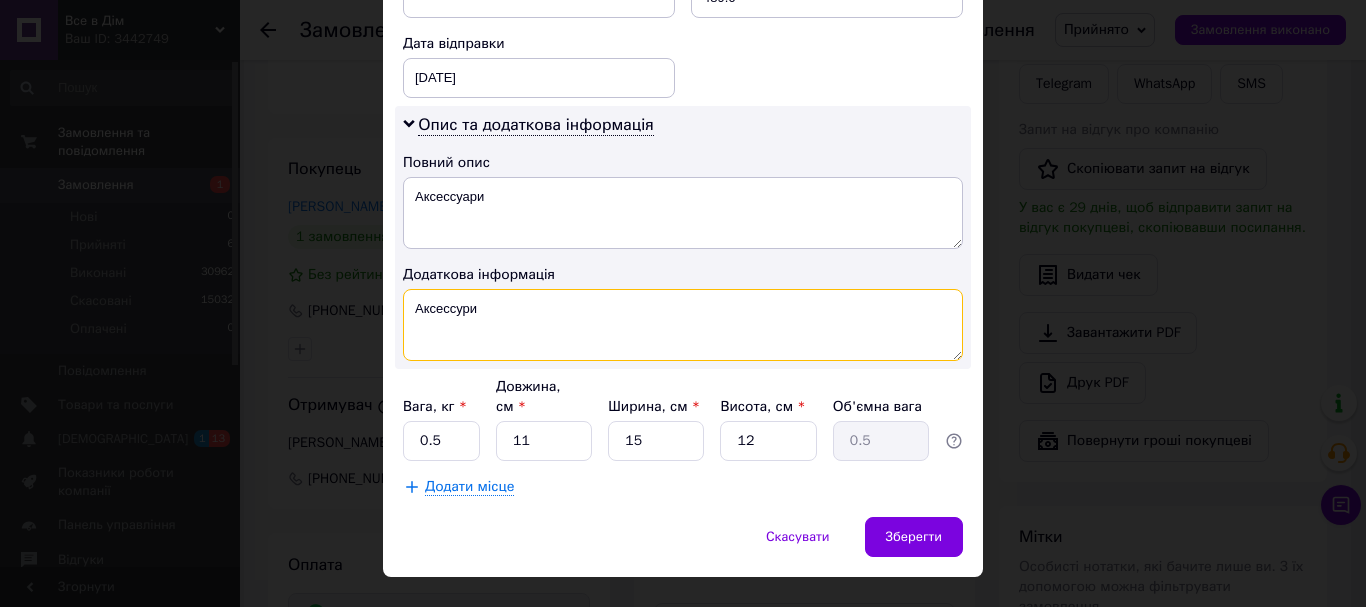 type on "Аксессури" 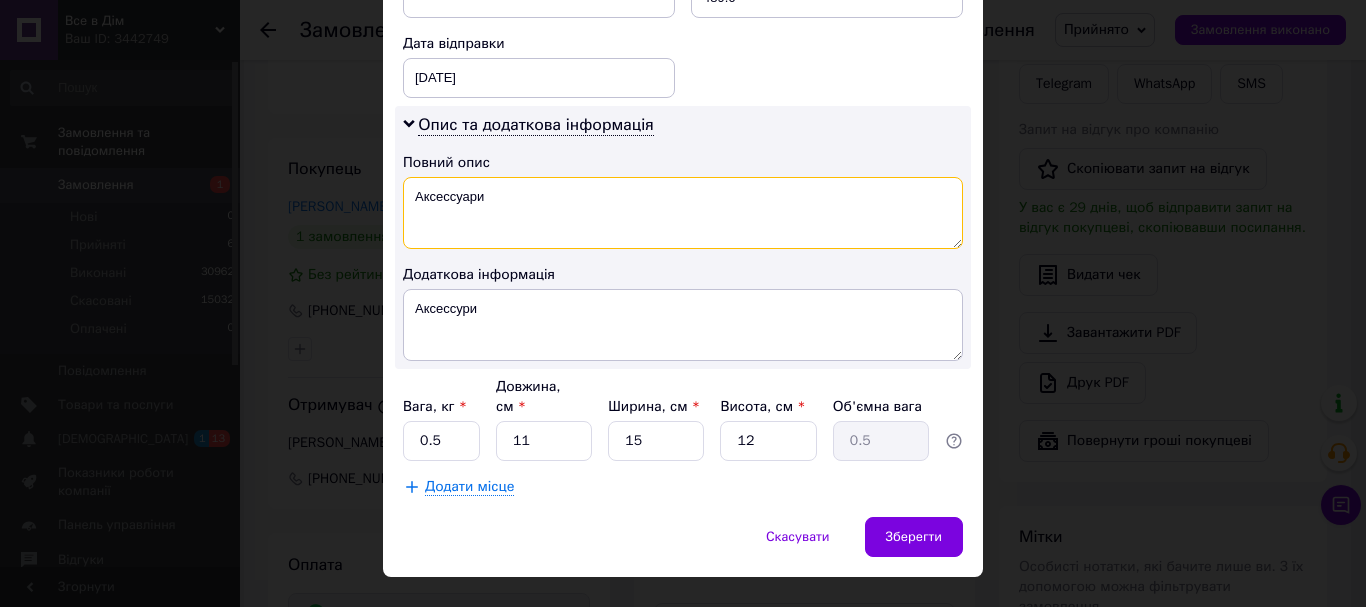 click on "Аксессуари" at bounding box center (683, 213) 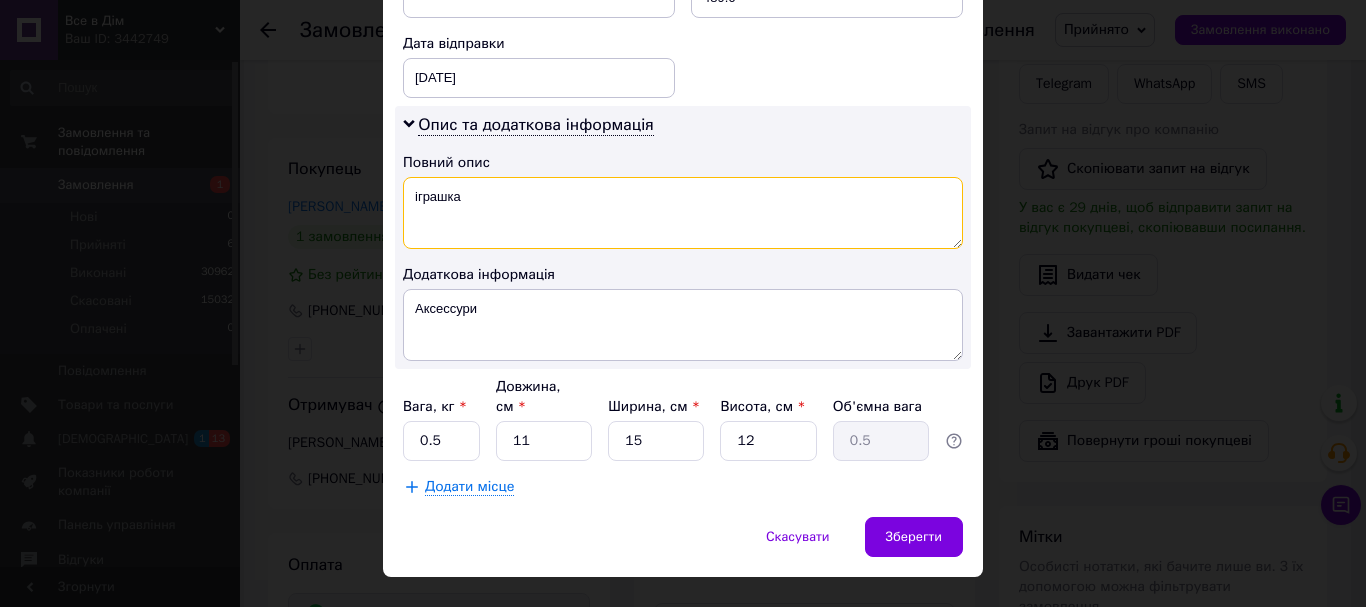 type on "іграшка" 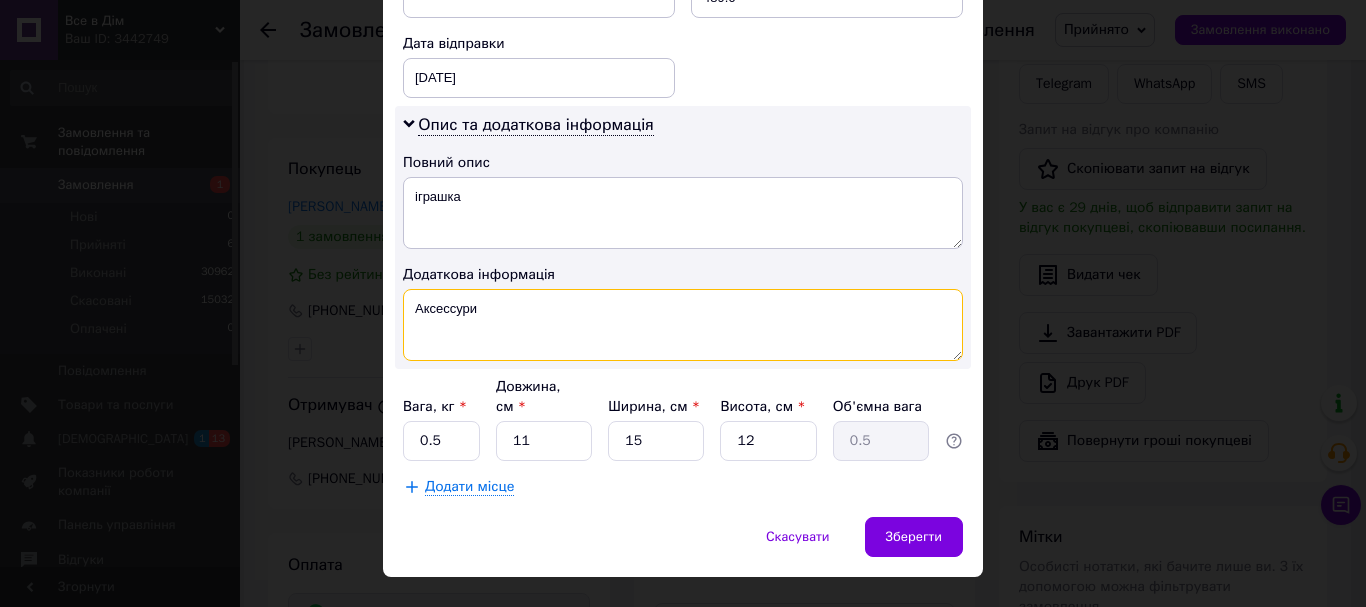 click on "Аксессури" at bounding box center (683, 325) 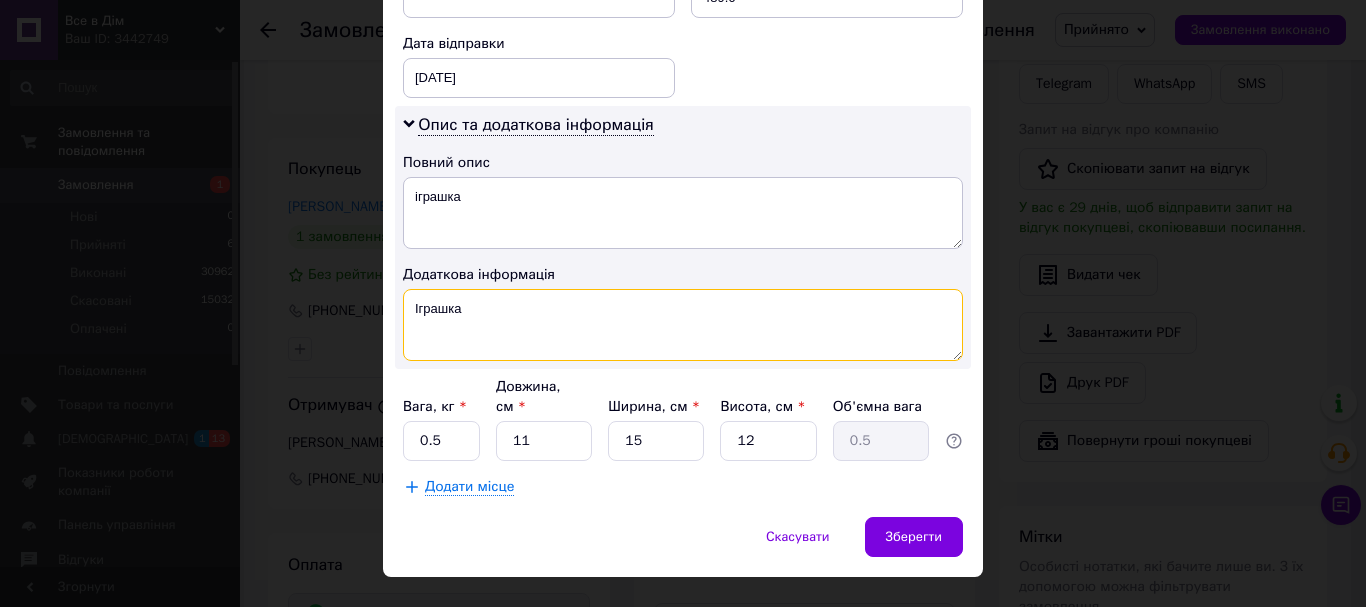 type on "Іграшка" 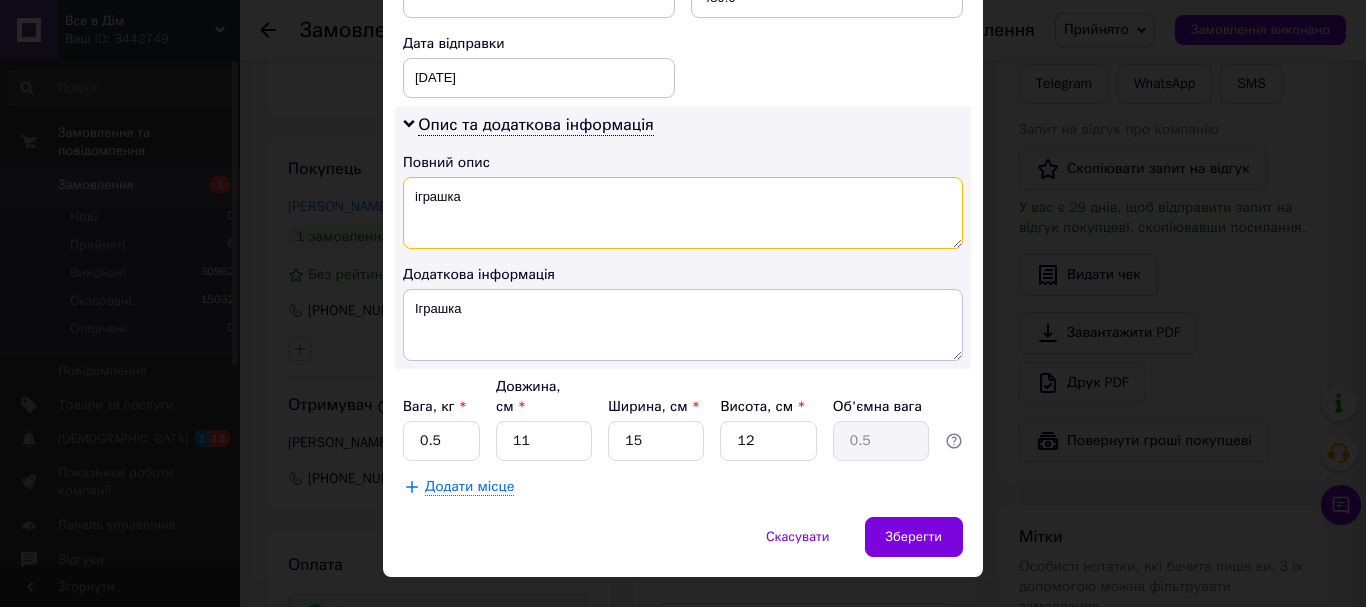 click on "іграшка" at bounding box center [683, 213] 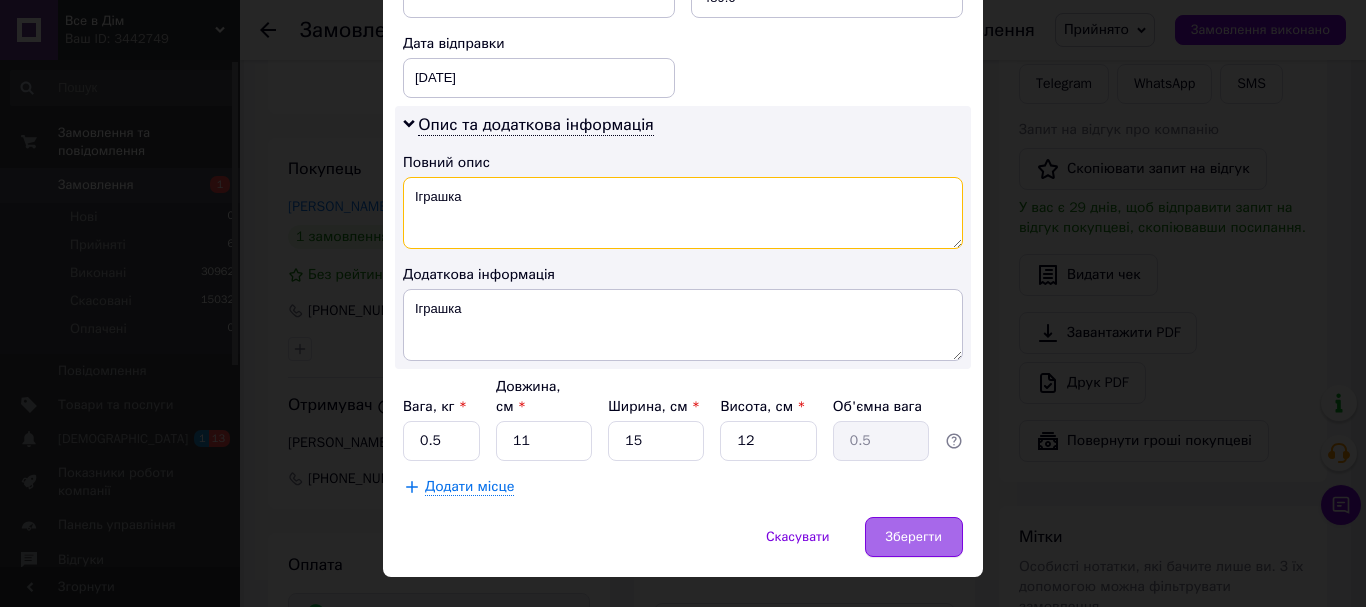 type on "Іграшка" 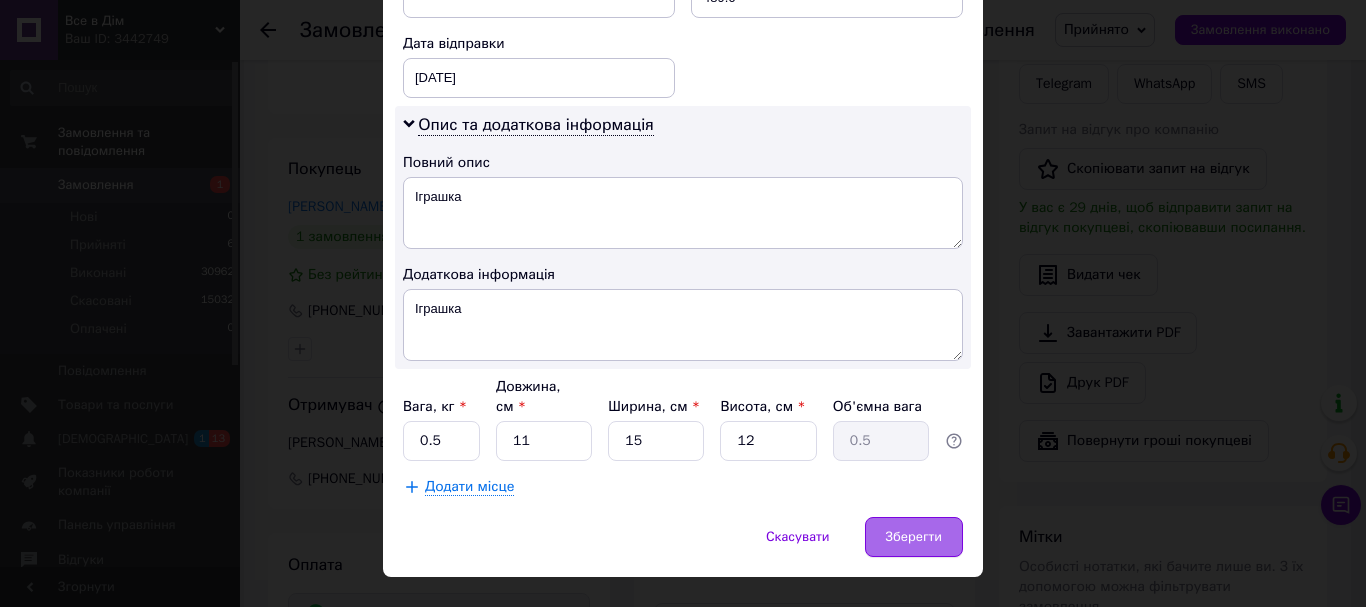 click on "Зберегти" at bounding box center [914, 537] 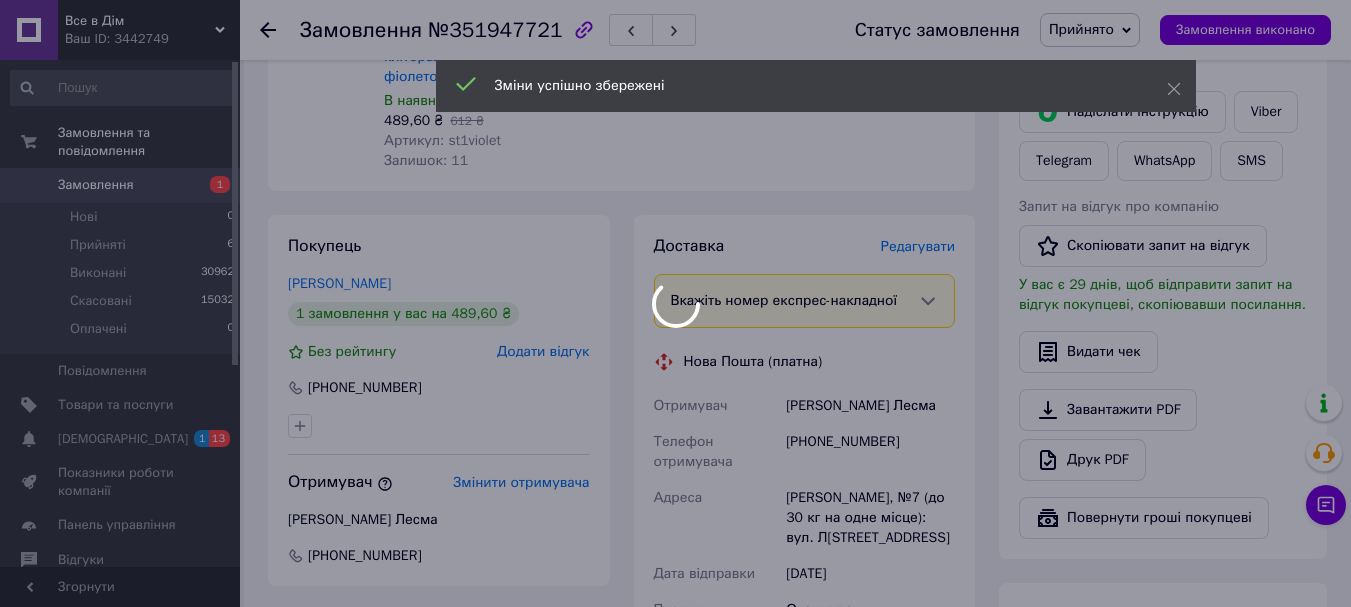 scroll, scrollTop: 131, scrollLeft: 0, axis: vertical 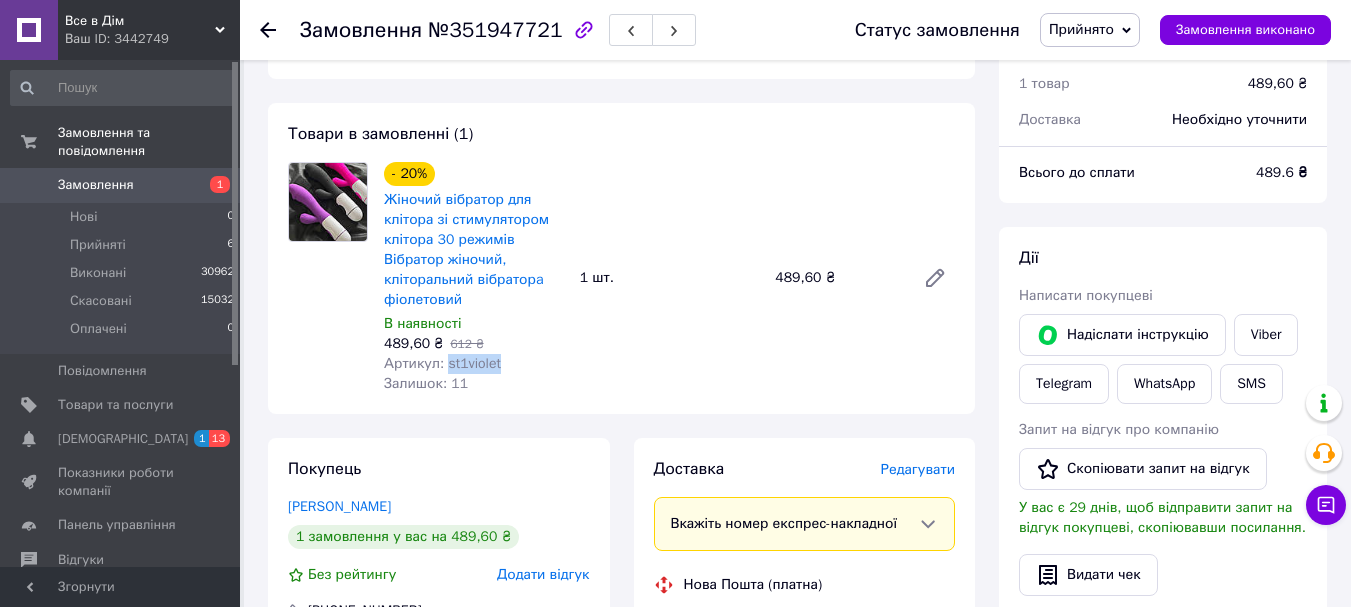 drag, startPoint x: 445, startPoint y: 363, endPoint x: 502, endPoint y: 364, distance: 57.00877 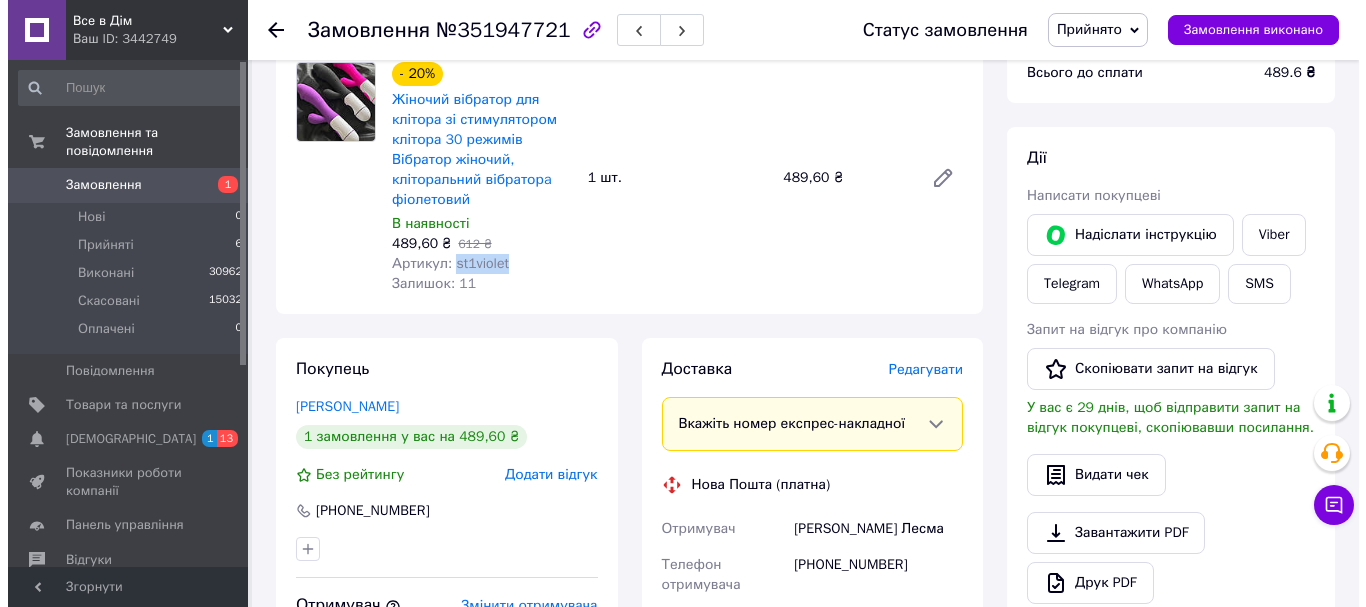 scroll, scrollTop: 431, scrollLeft: 0, axis: vertical 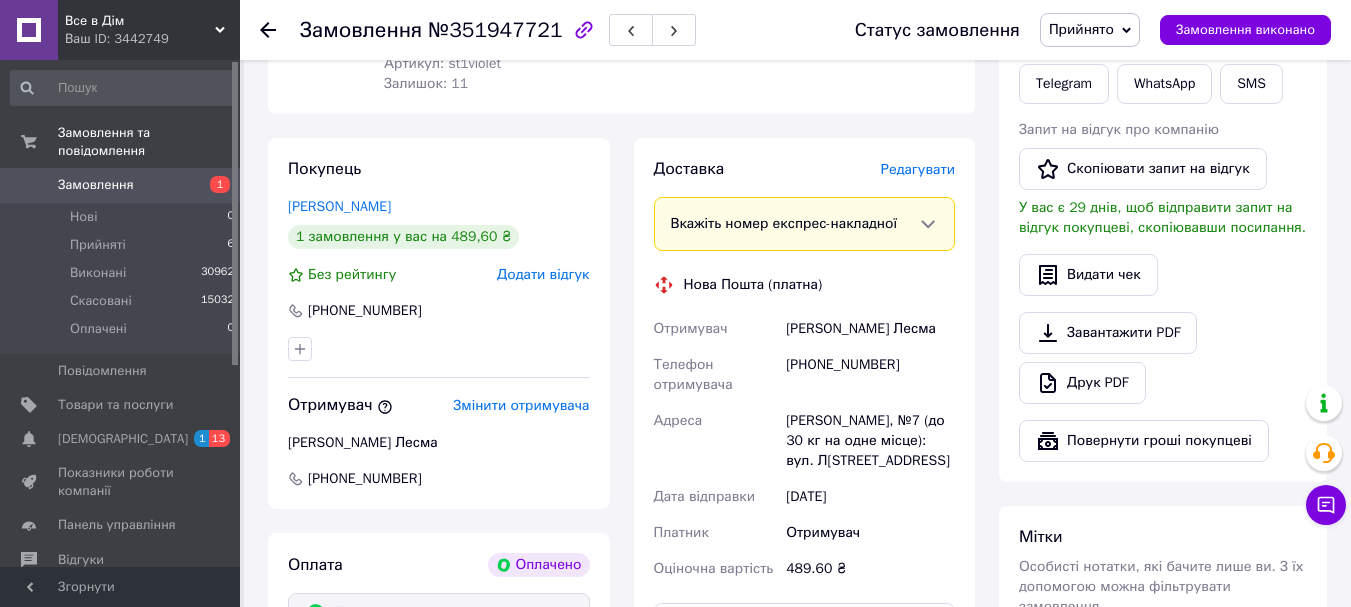 click on "Редагувати" at bounding box center (918, 169) 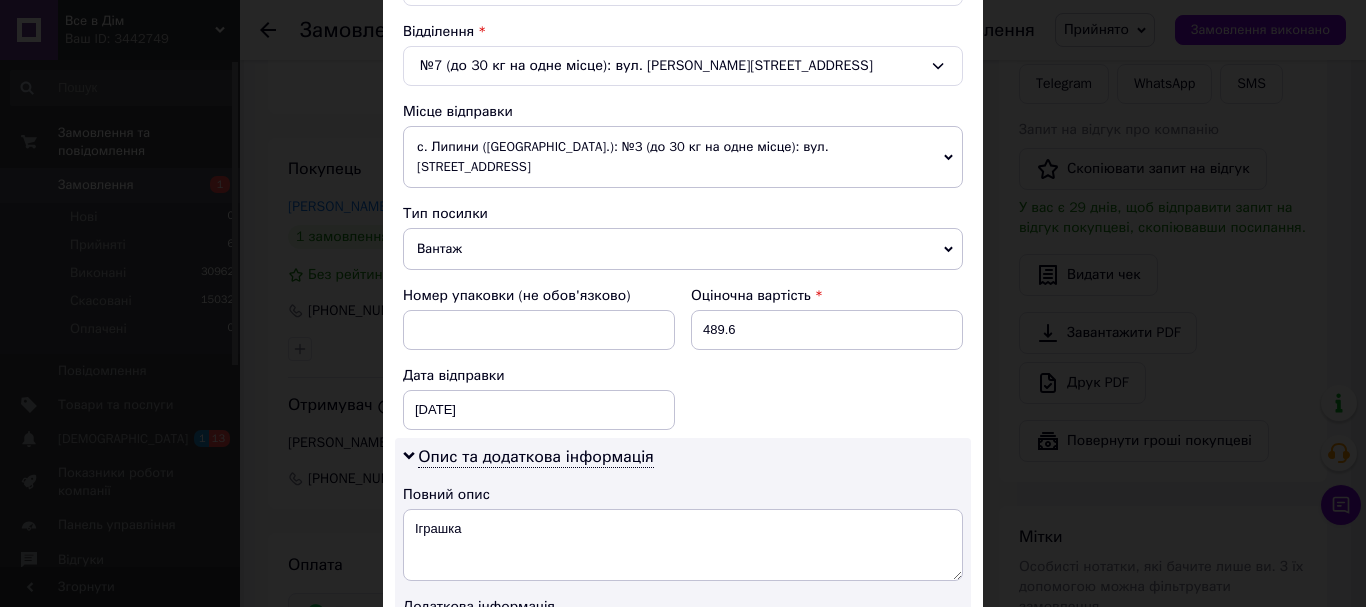 scroll, scrollTop: 700, scrollLeft: 0, axis: vertical 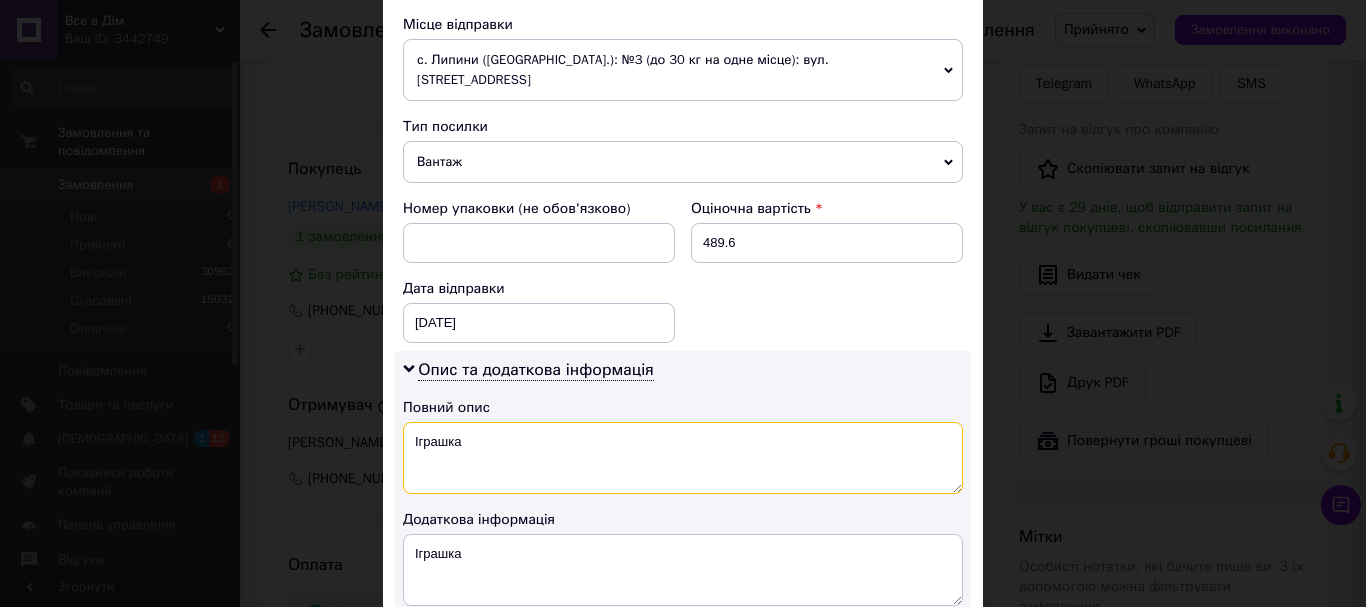 drag, startPoint x: 496, startPoint y: 423, endPoint x: 466, endPoint y: 421, distance: 30.066593 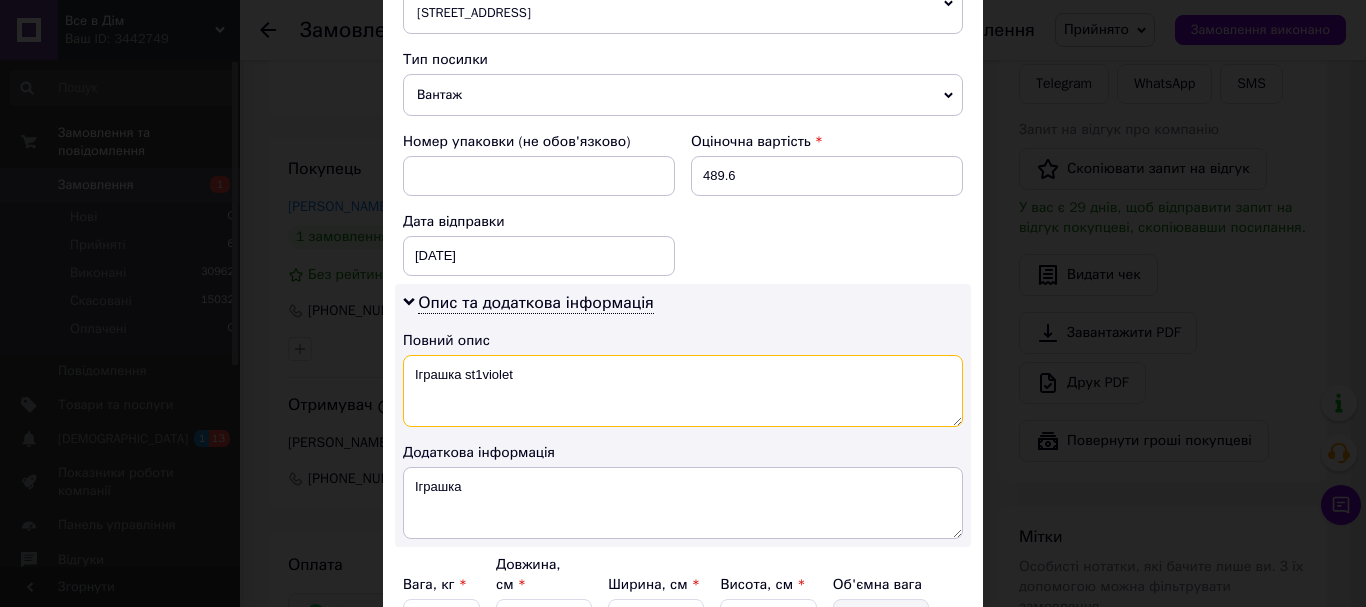 scroll, scrollTop: 800, scrollLeft: 0, axis: vertical 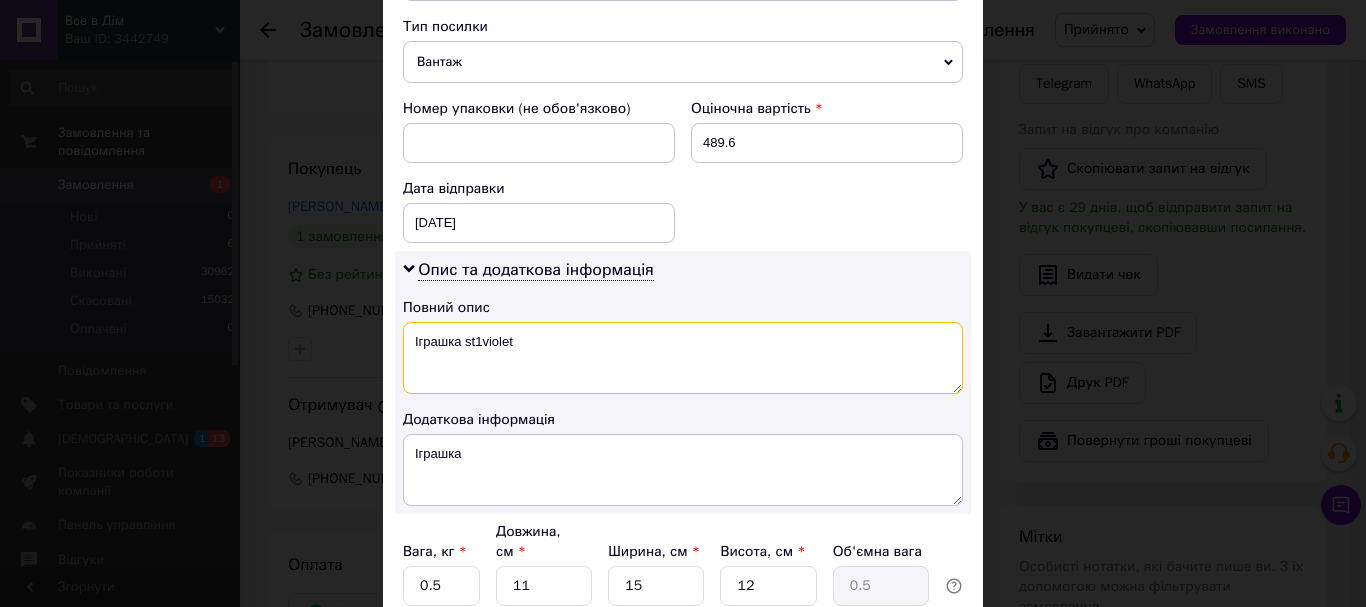 type on "Іграшка st1violet" 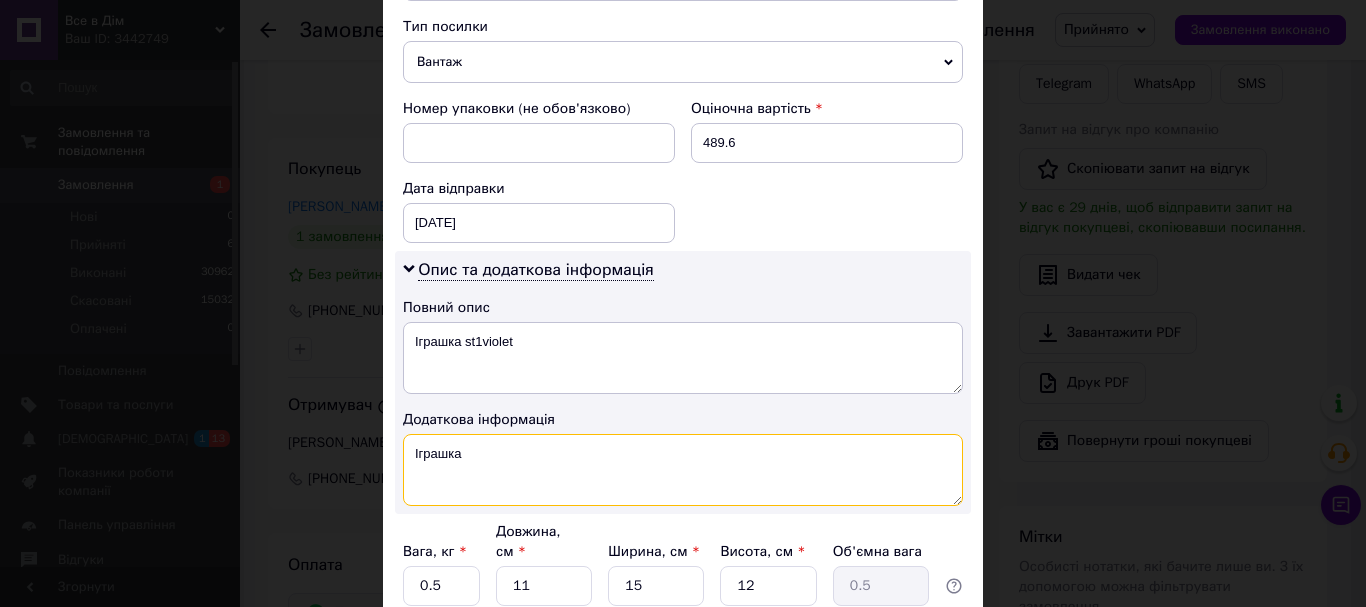 click on "Іграшка" at bounding box center [683, 470] 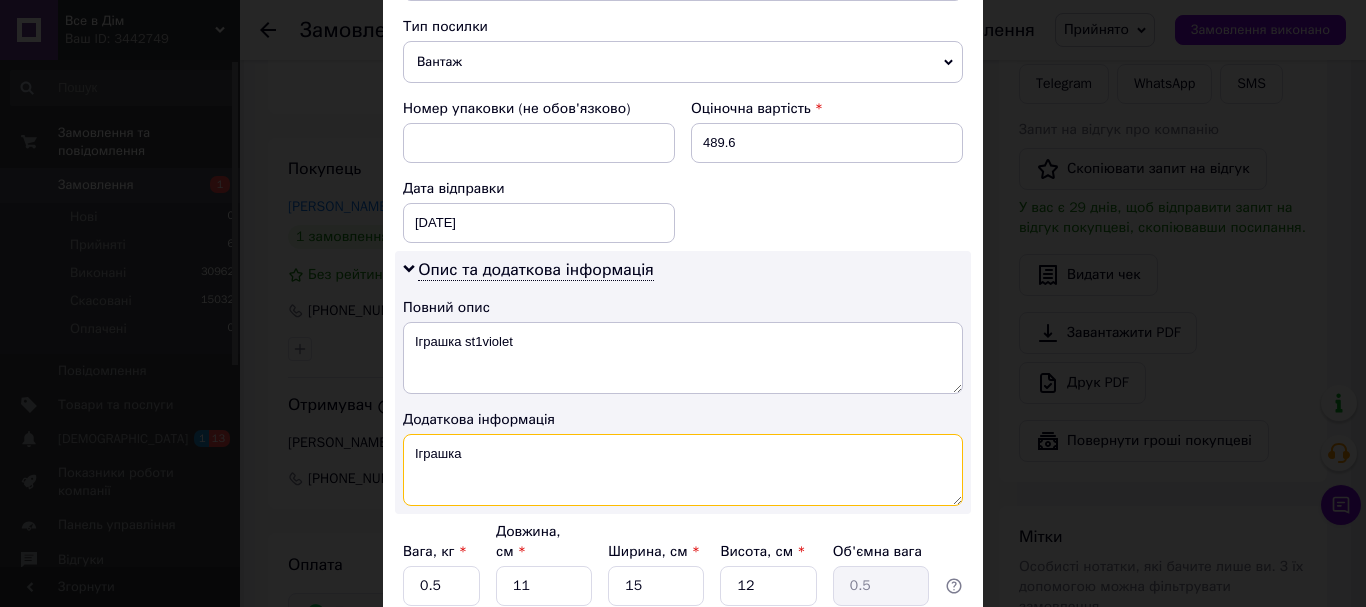 paste on "st1violet" 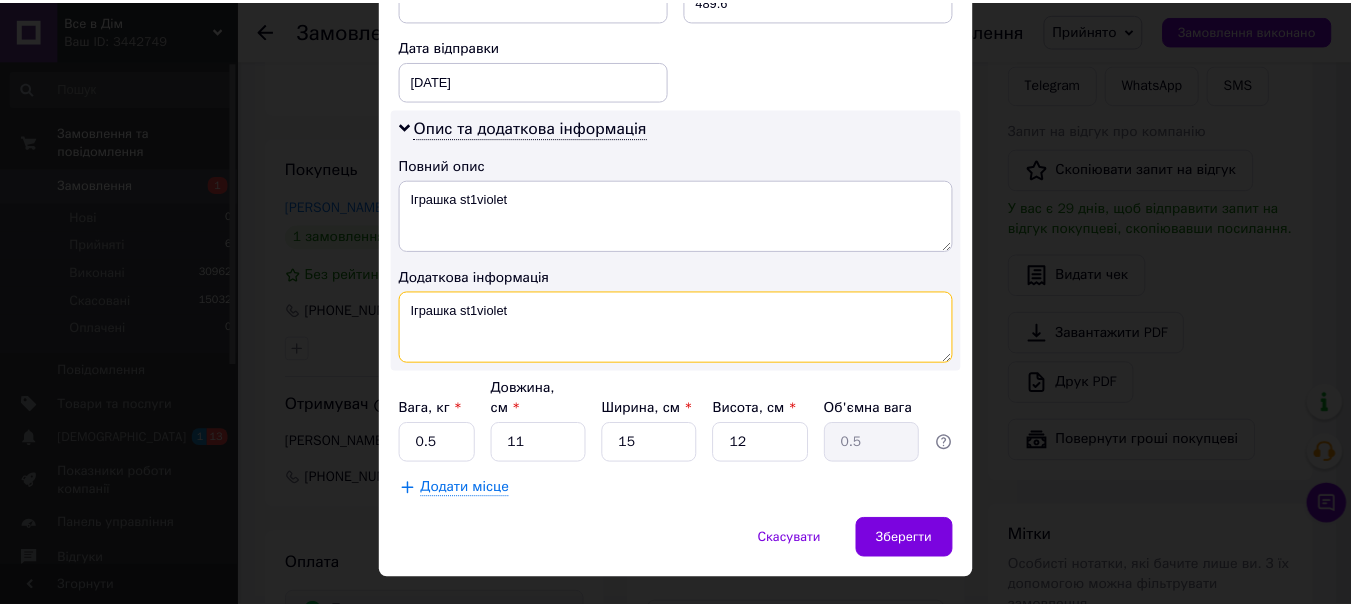 scroll, scrollTop: 945, scrollLeft: 0, axis: vertical 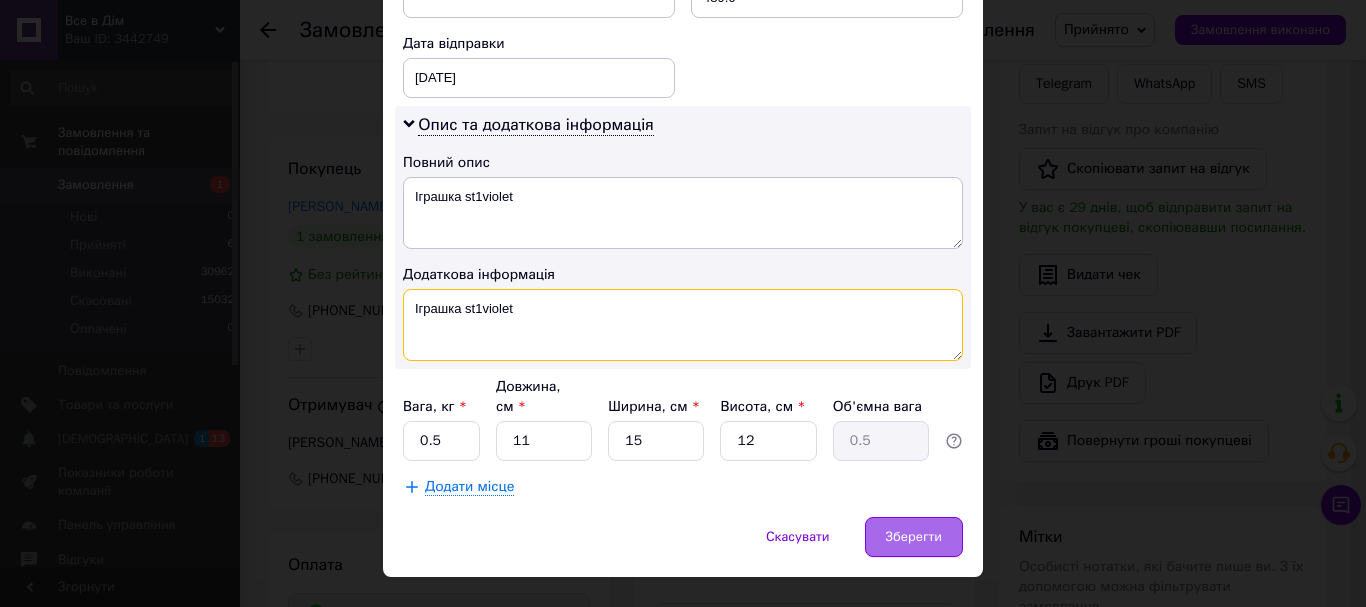 type on "Іграшка st1violet" 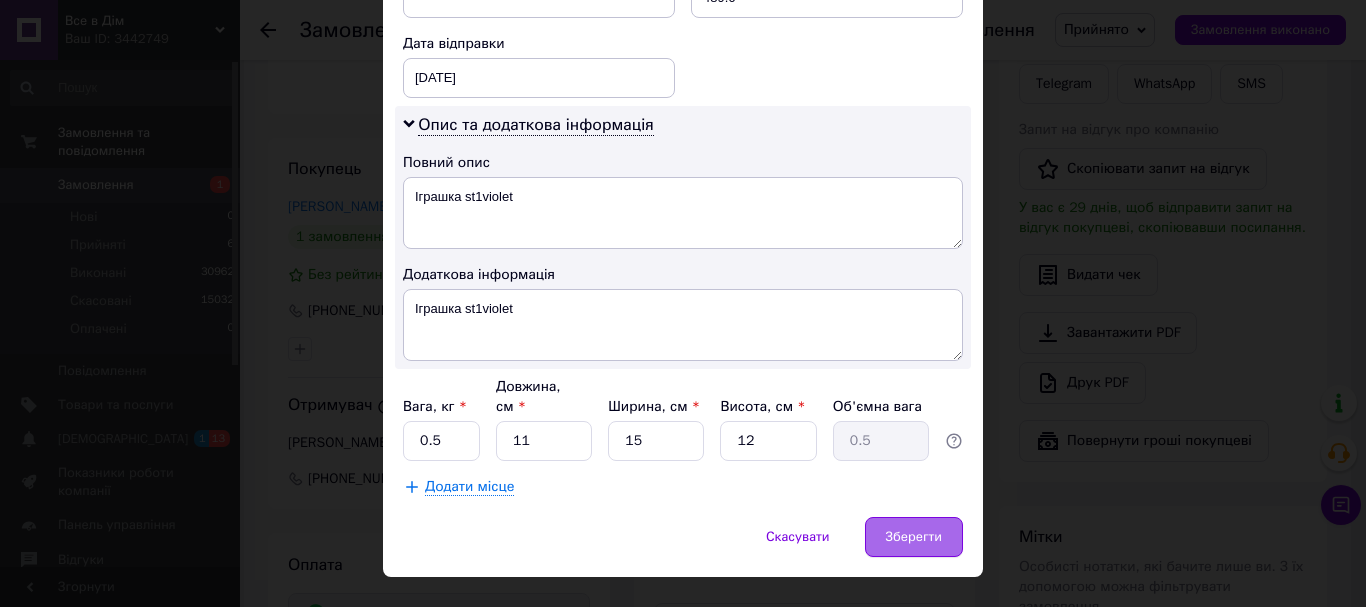 click on "Зберегти" at bounding box center [914, 537] 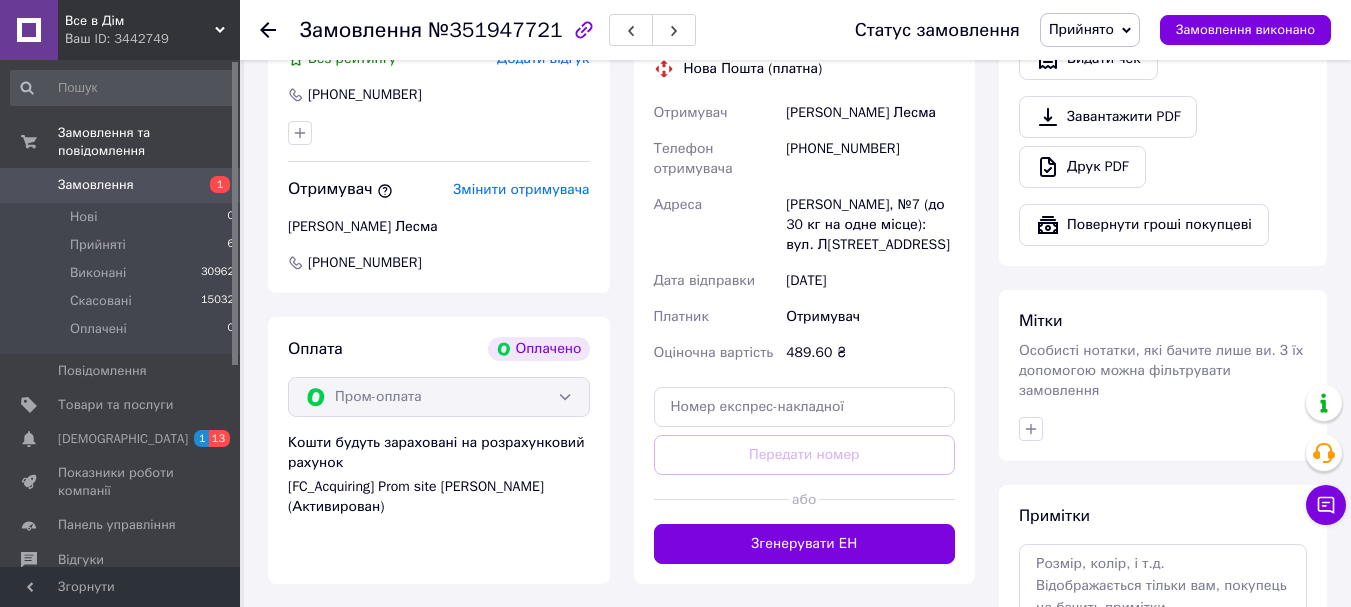 scroll, scrollTop: 731, scrollLeft: 0, axis: vertical 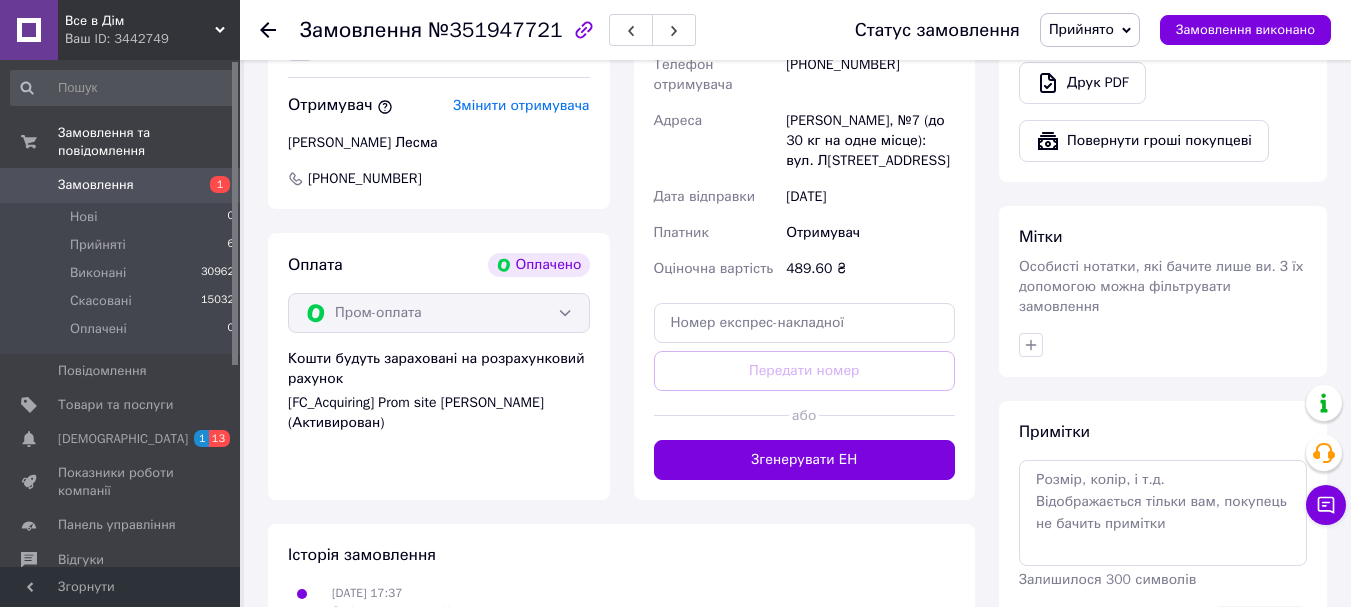 click on "Згенерувати ЕН" at bounding box center [805, 460] 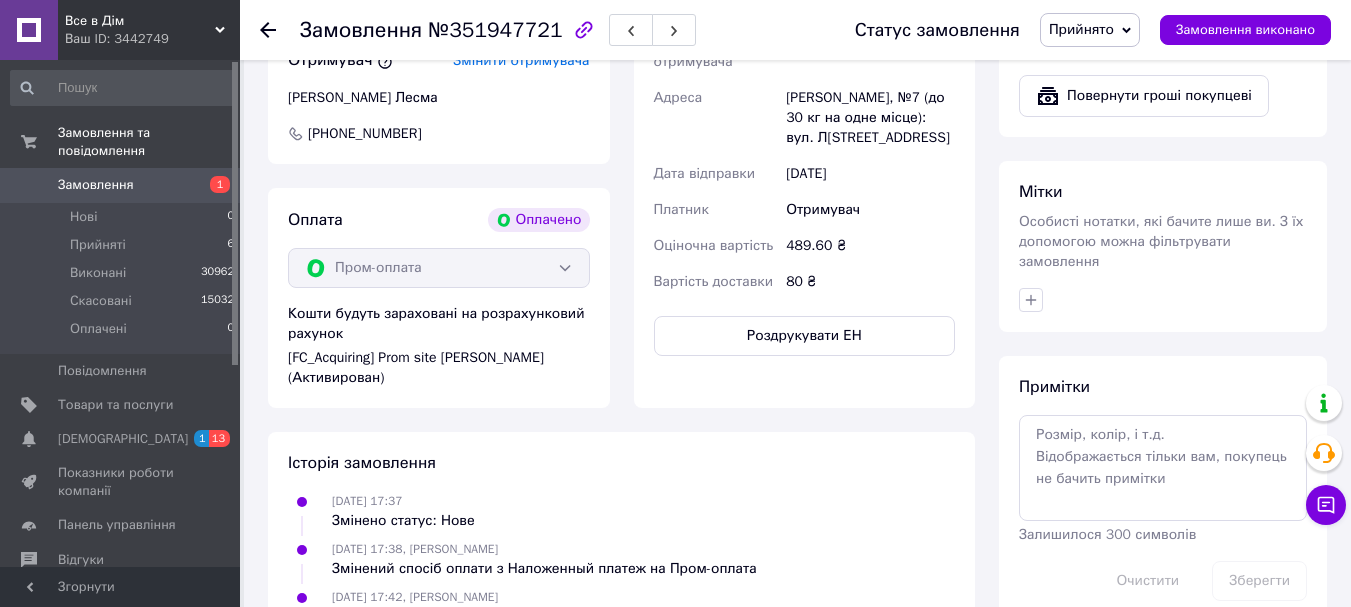 scroll, scrollTop: 731, scrollLeft: 0, axis: vertical 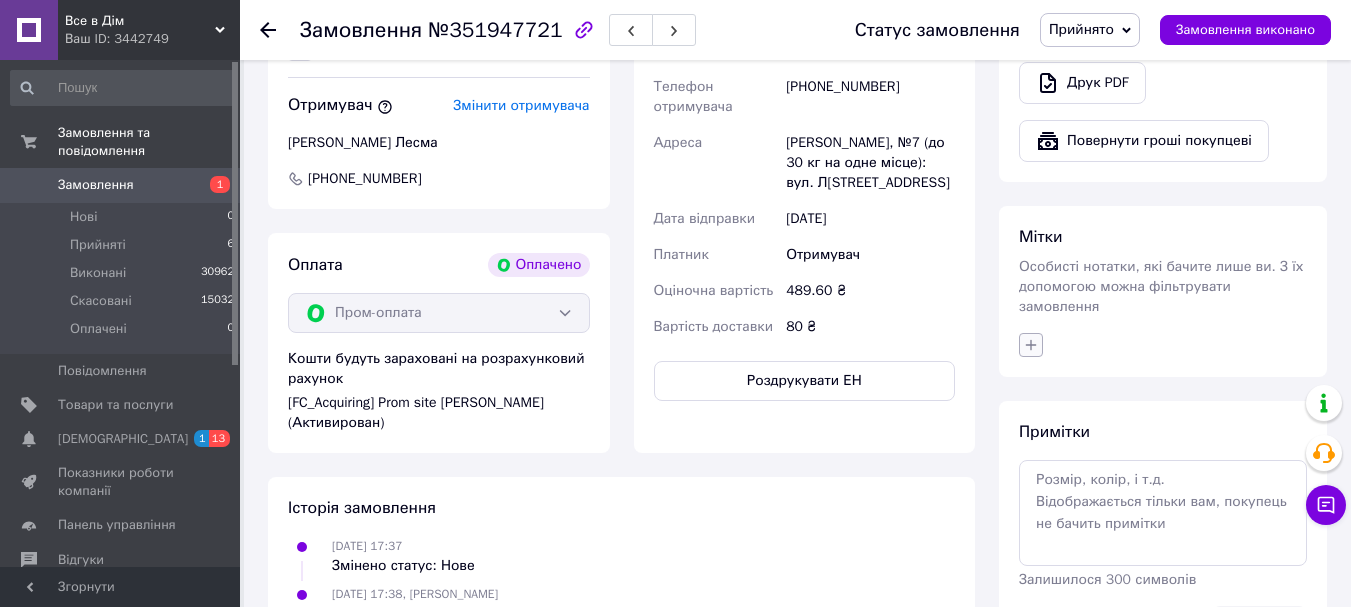 click 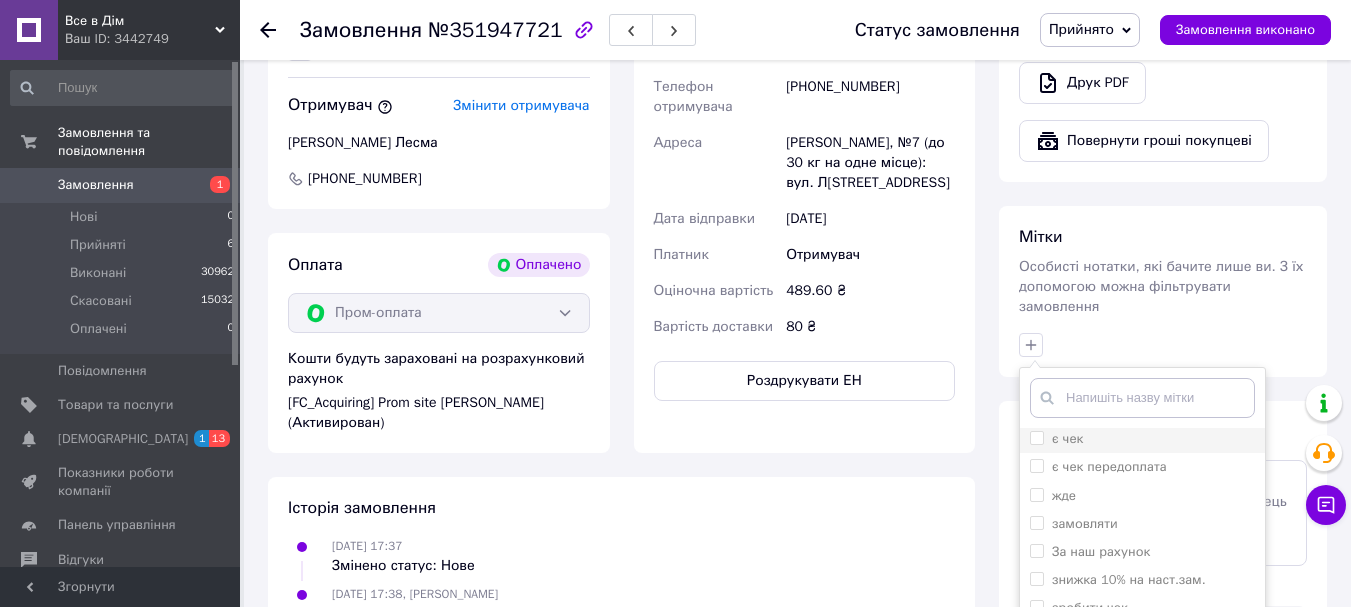 scroll, scrollTop: 300, scrollLeft: 0, axis: vertical 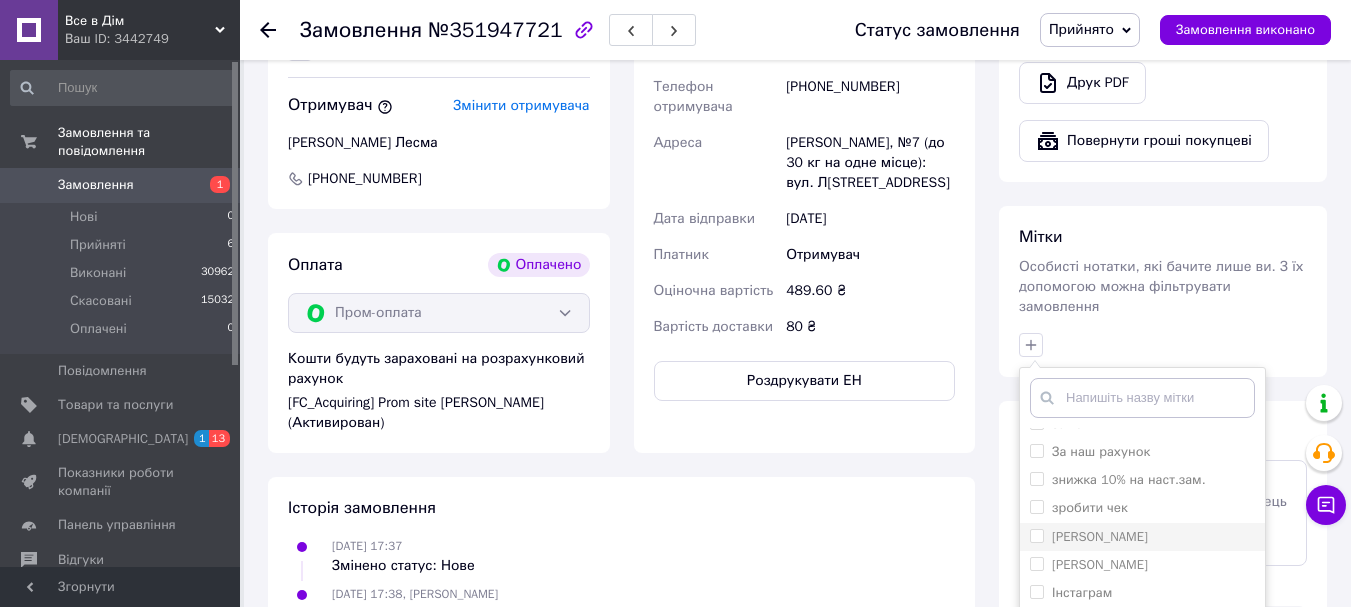 click on "[PERSON_NAME]" at bounding box center (1036, 535) 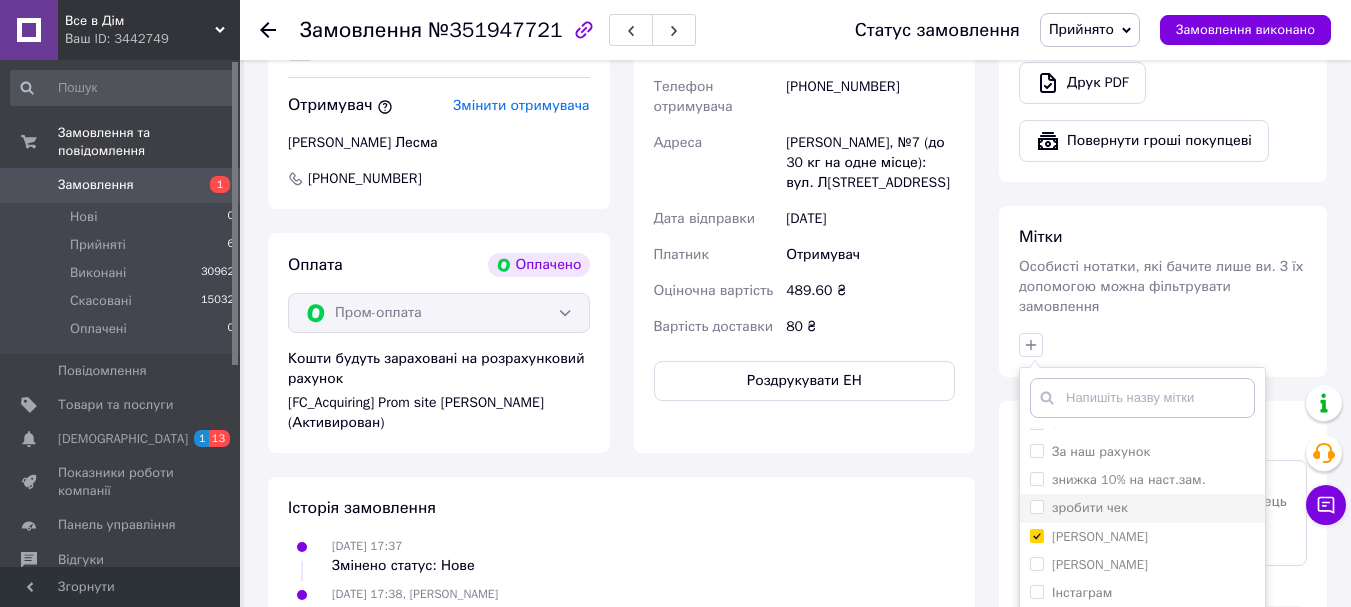 click on "зробити чек" at bounding box center [1036, 506] 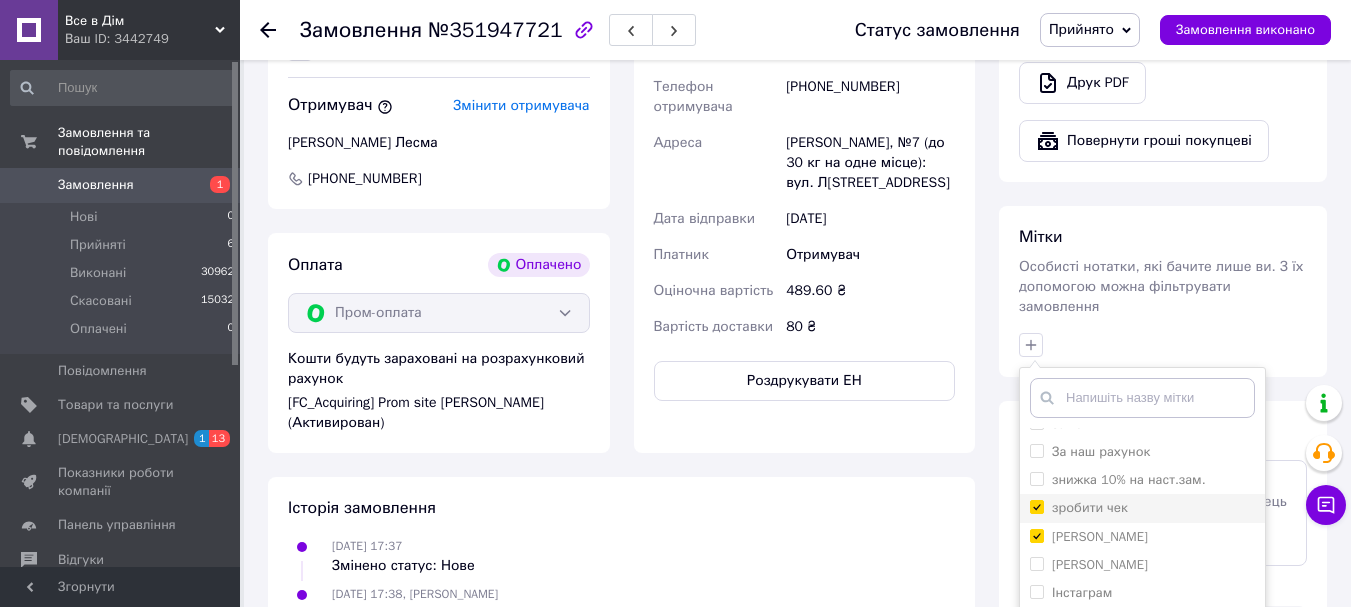 checkbox on "true" 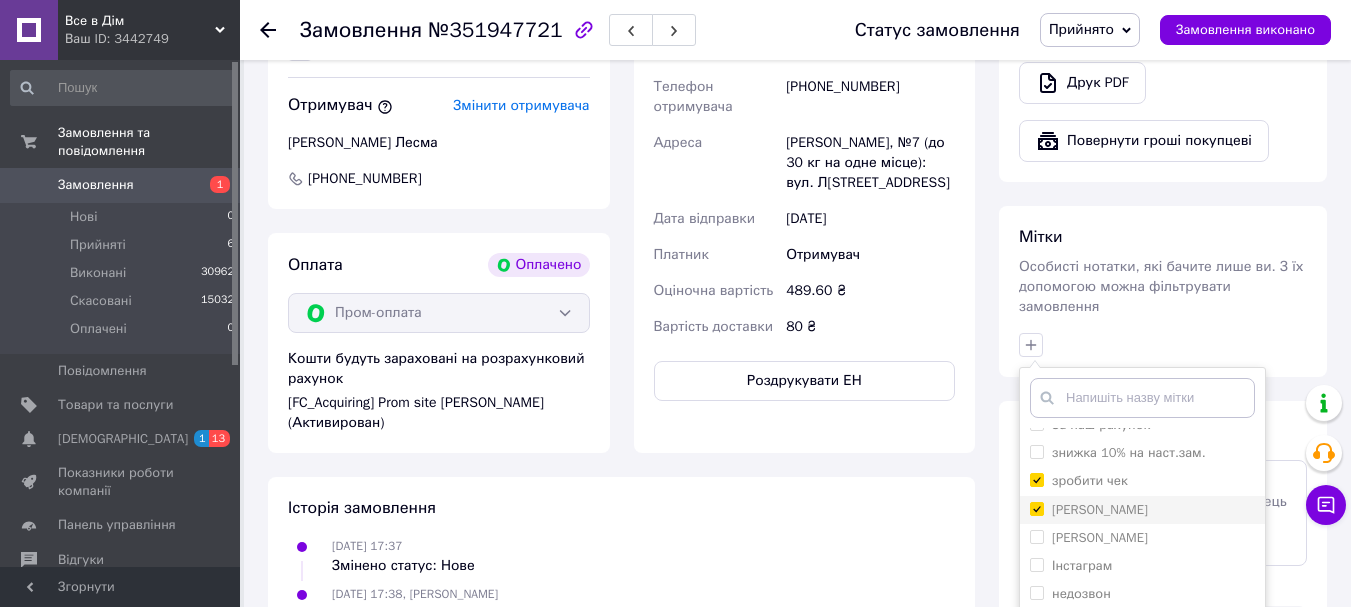 scroll, scrollTop: 348, scrollLeft: 0, axis: vertical 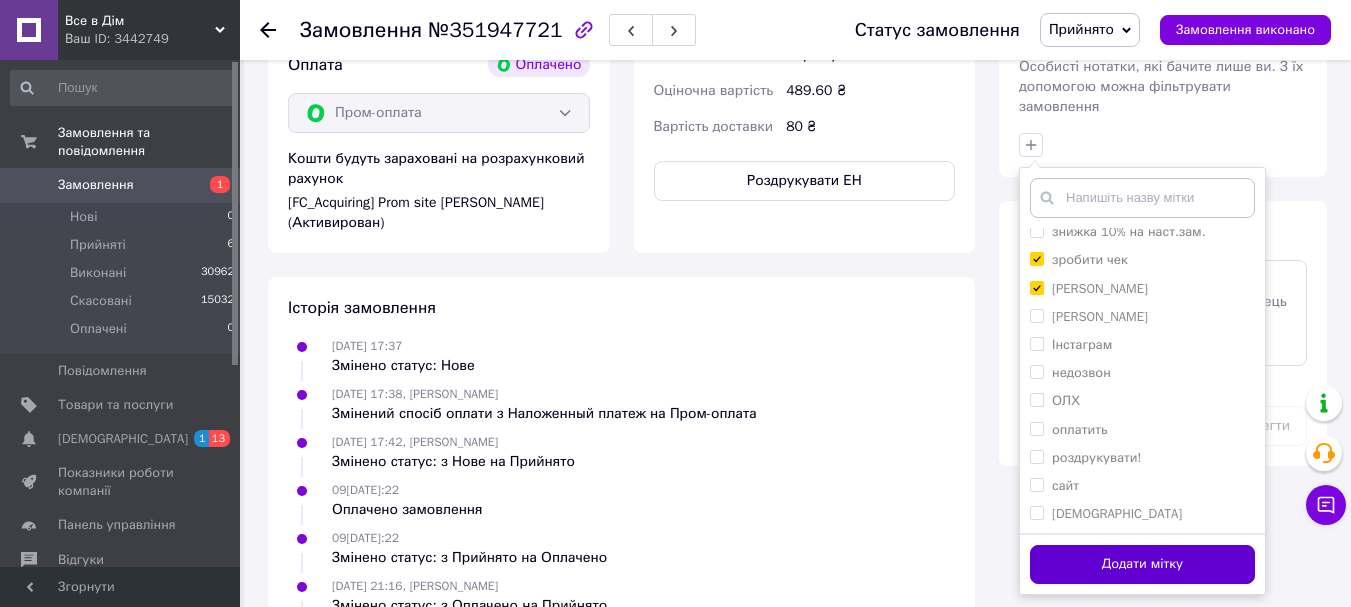 click on "Додати мітку" at bounding box center (1142, 564) 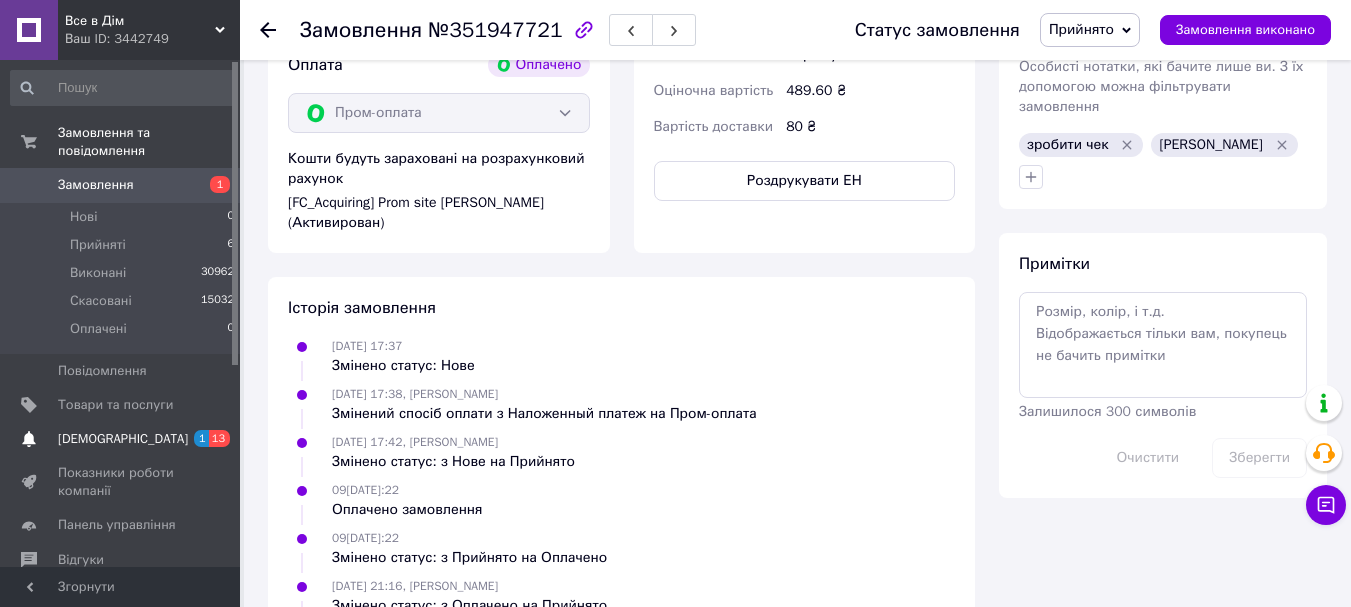 click on "С[DEMOGRAPHIC_DATA]" at bounding box center [123, 439] 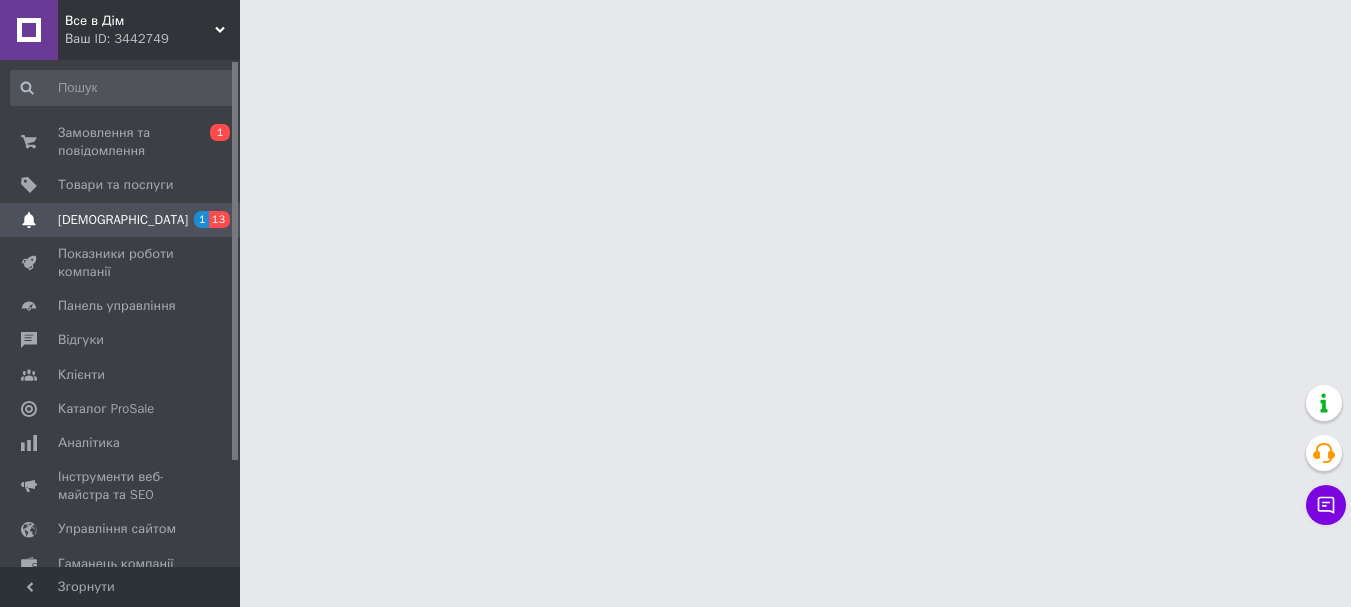 scroll, scrollTop: 0, scrollLeft: 0, axis: both 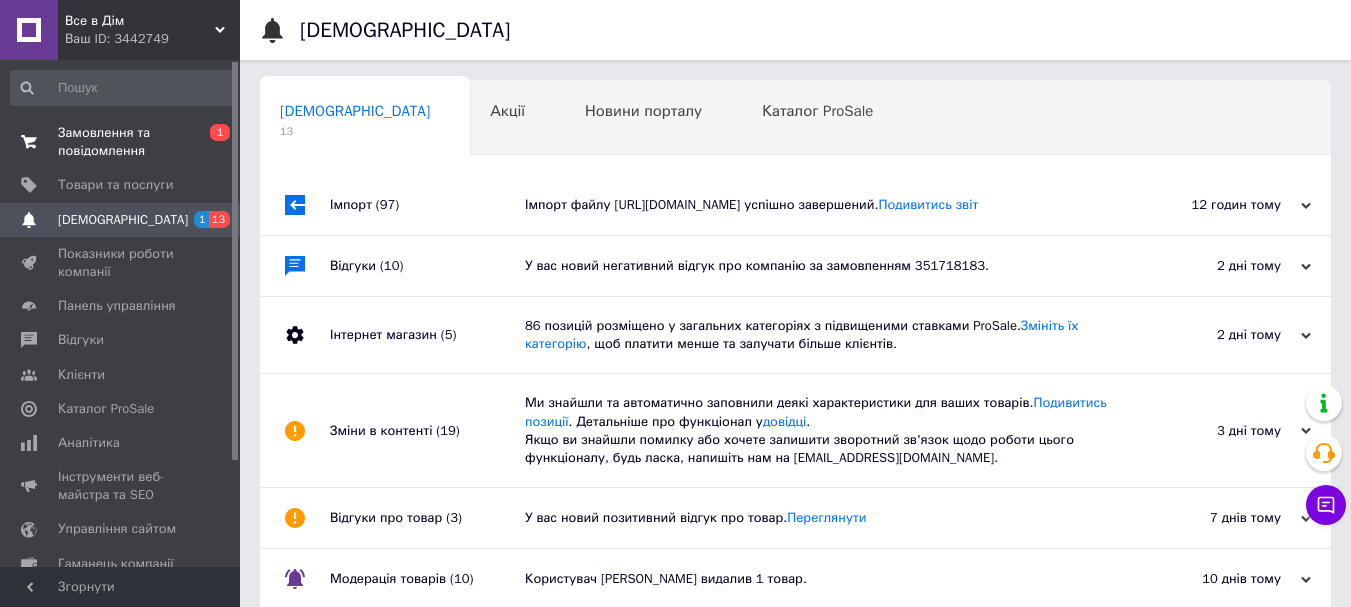 click on "Замовлення та повідомлення" at bounding box center [121, 142] 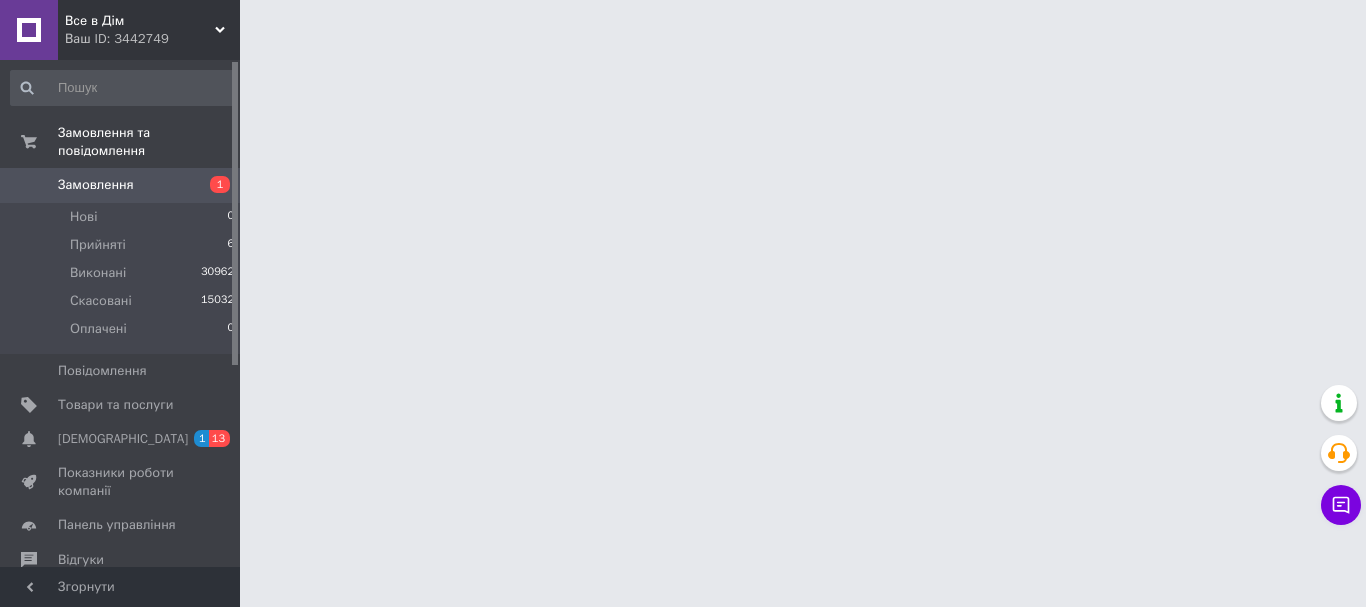 drag, startPoint x: 730, startPoint y: 125, endPoint x: 0, endPoint y: 418, distance: 786.606 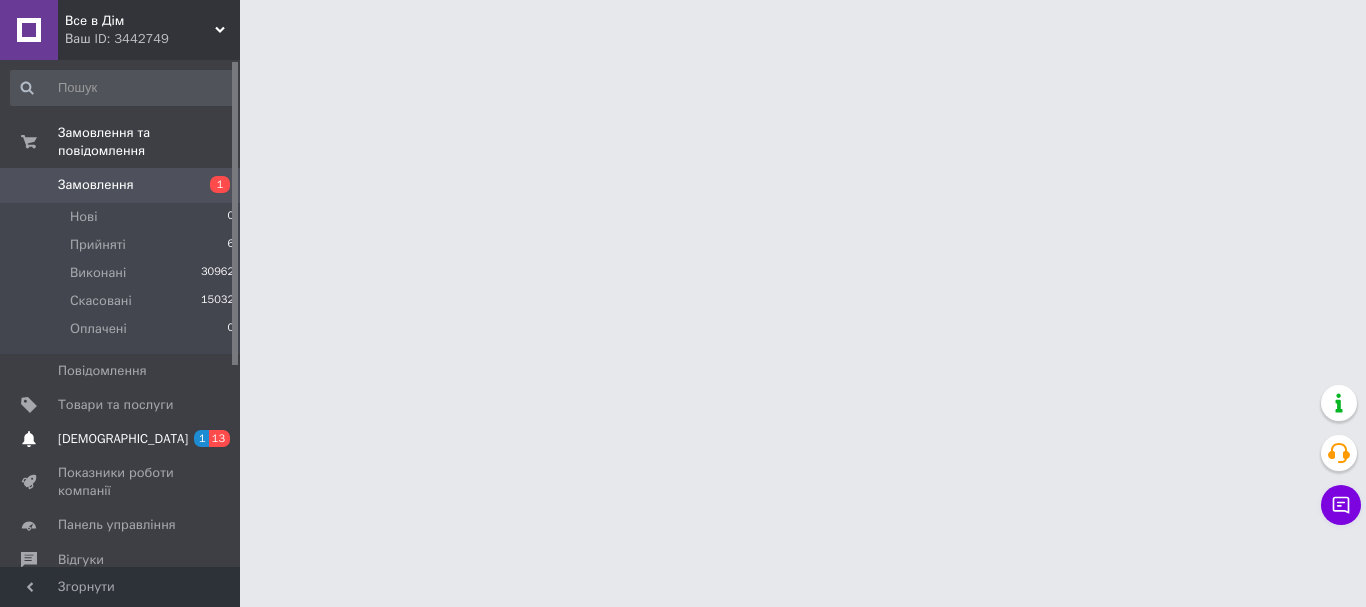 click on "Сповіщення 1 13" at bounding box center [123, 439] 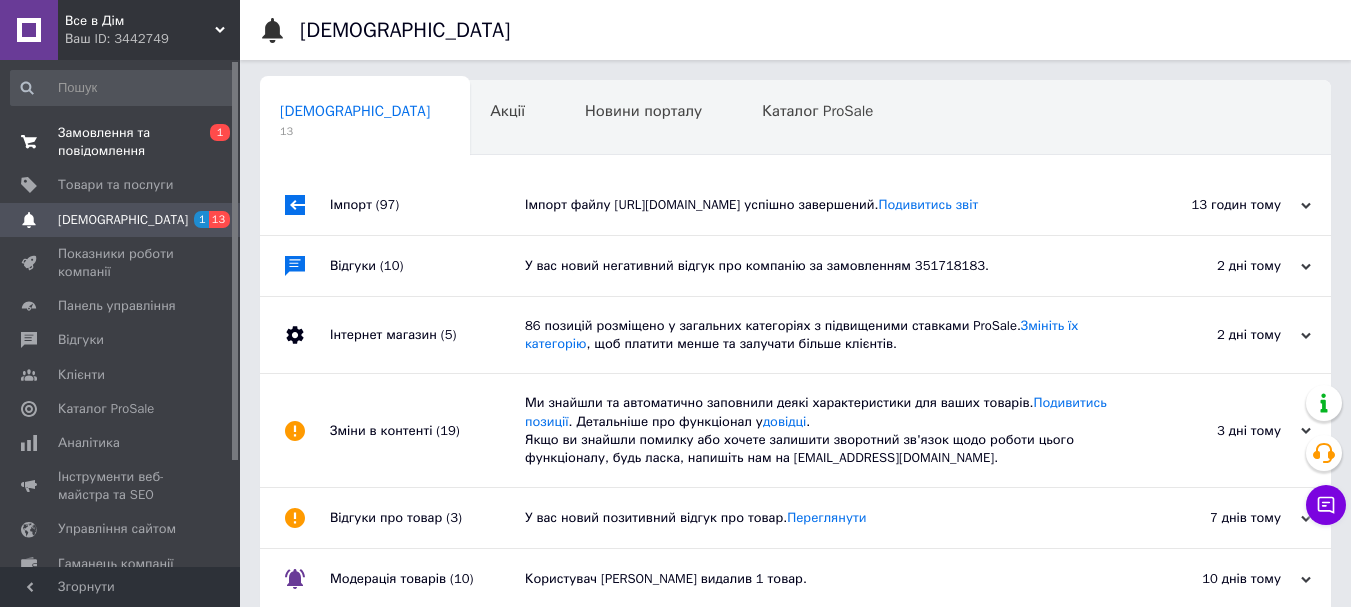 click on "Замовлення та повідомлення" at bounding box center (121, 142) 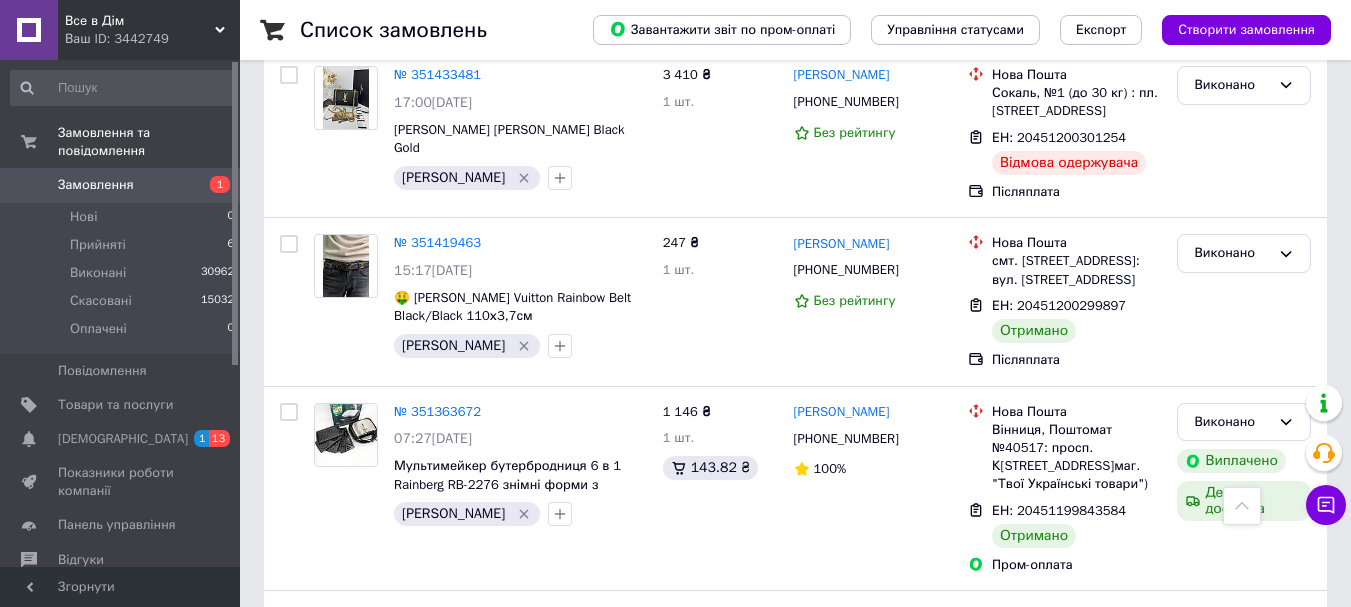scroll, scrollTop: 8700, scrollLeft: 0, axis: vertical 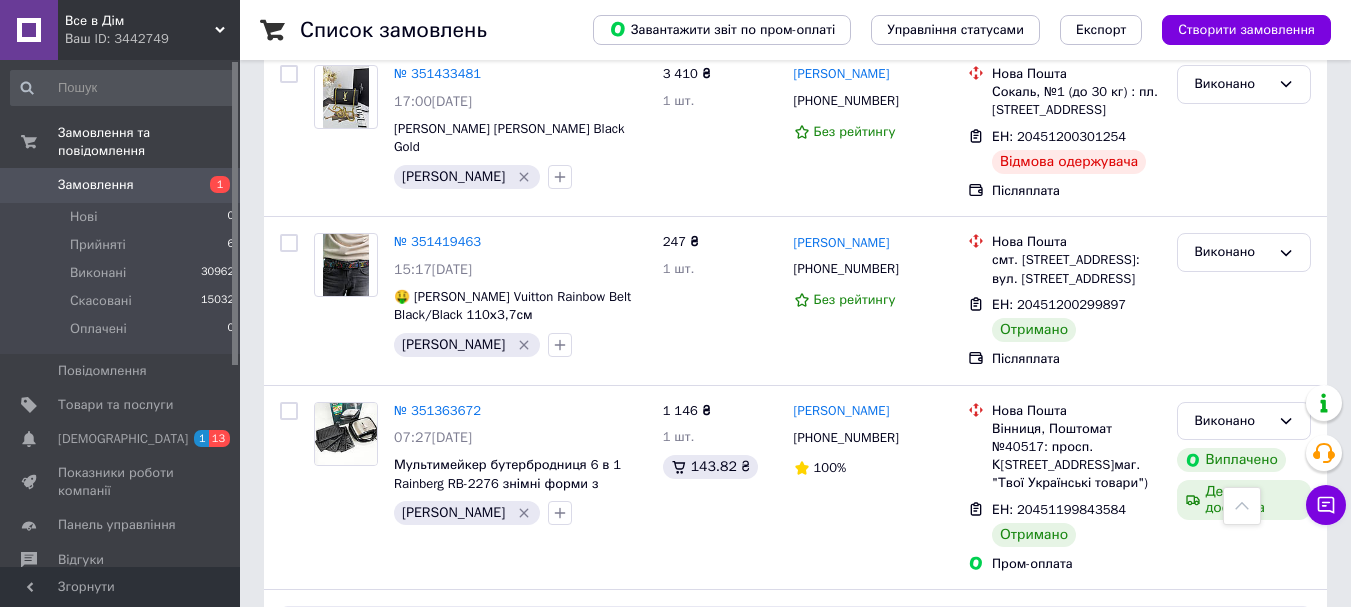 click on "Замовлення" at bounding box center [96, 185] 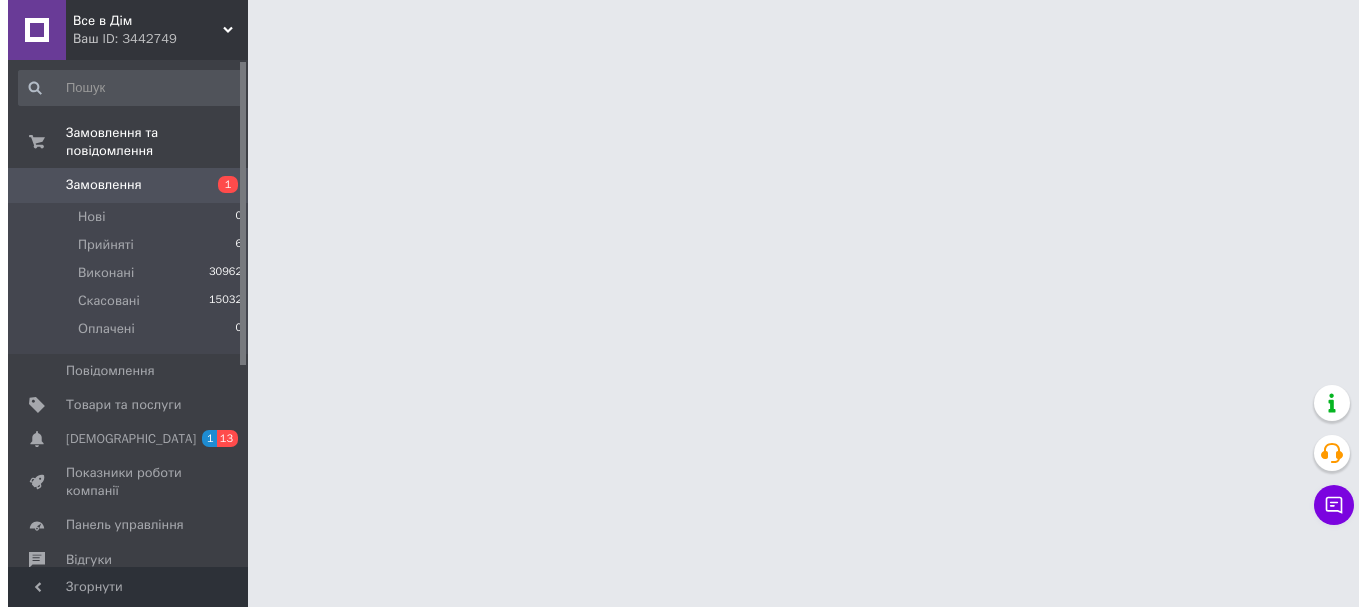 scroll, scrollTop: 0, scrollLeft: 0, axis: both 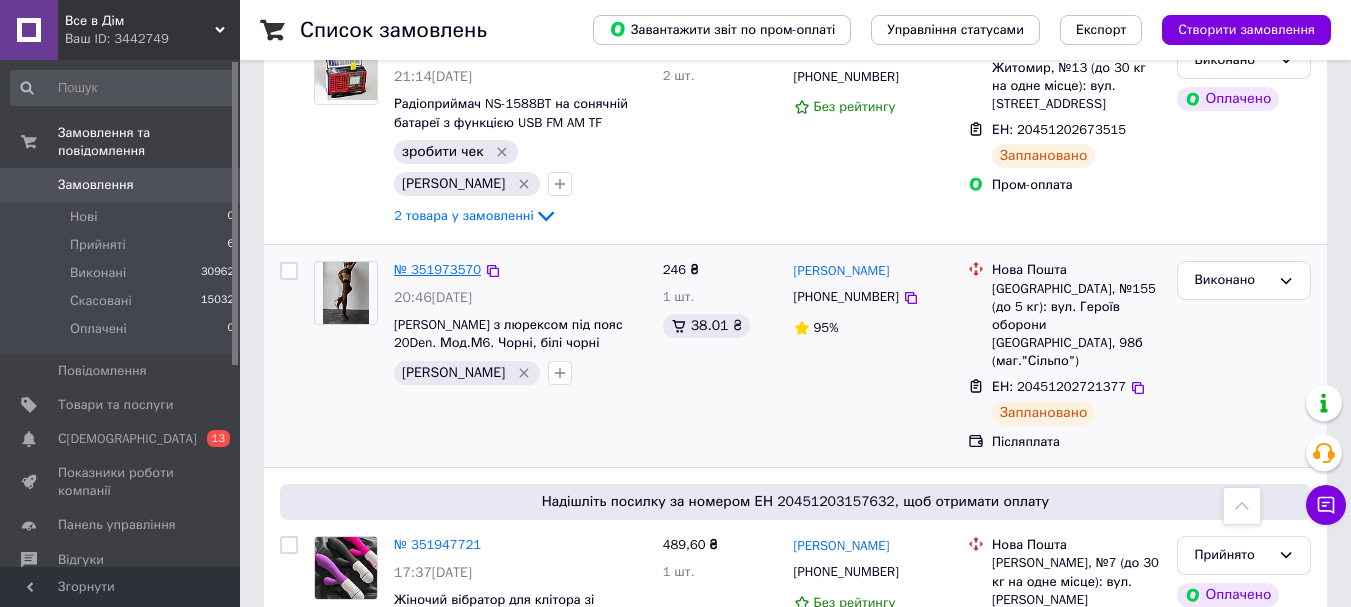 click on "№ 351973570" at bounding box center (437, 269) 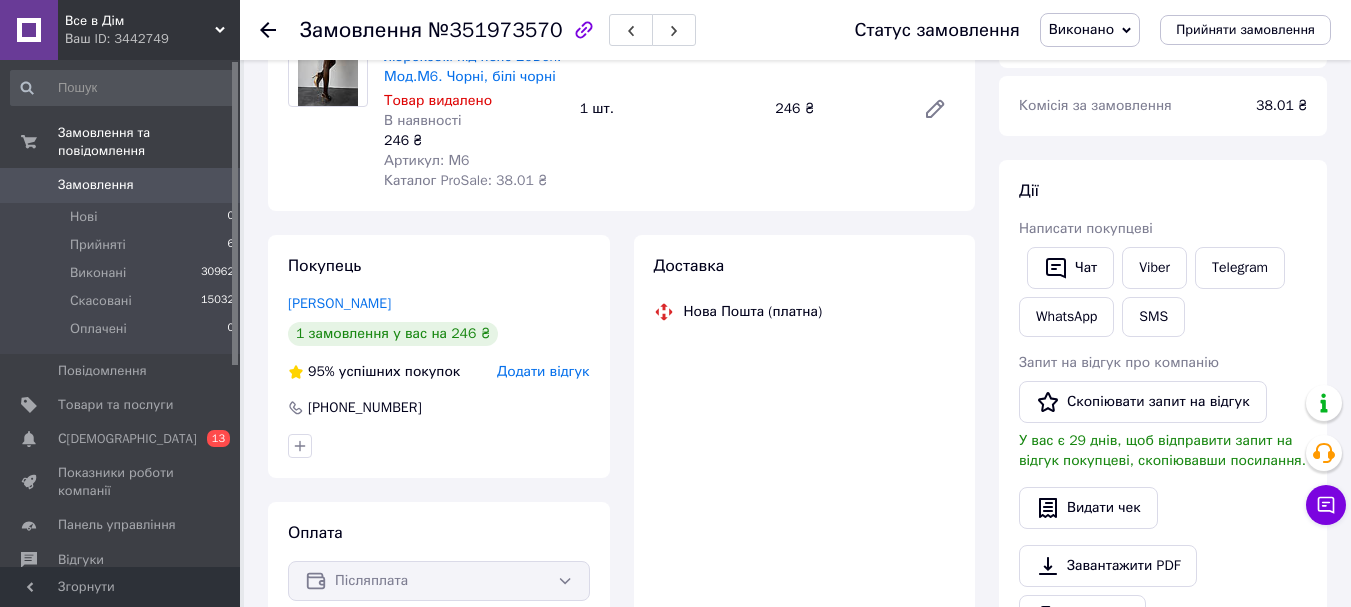 scroll, scrollTop: 270, scrollLeft: 0, axis: vertical 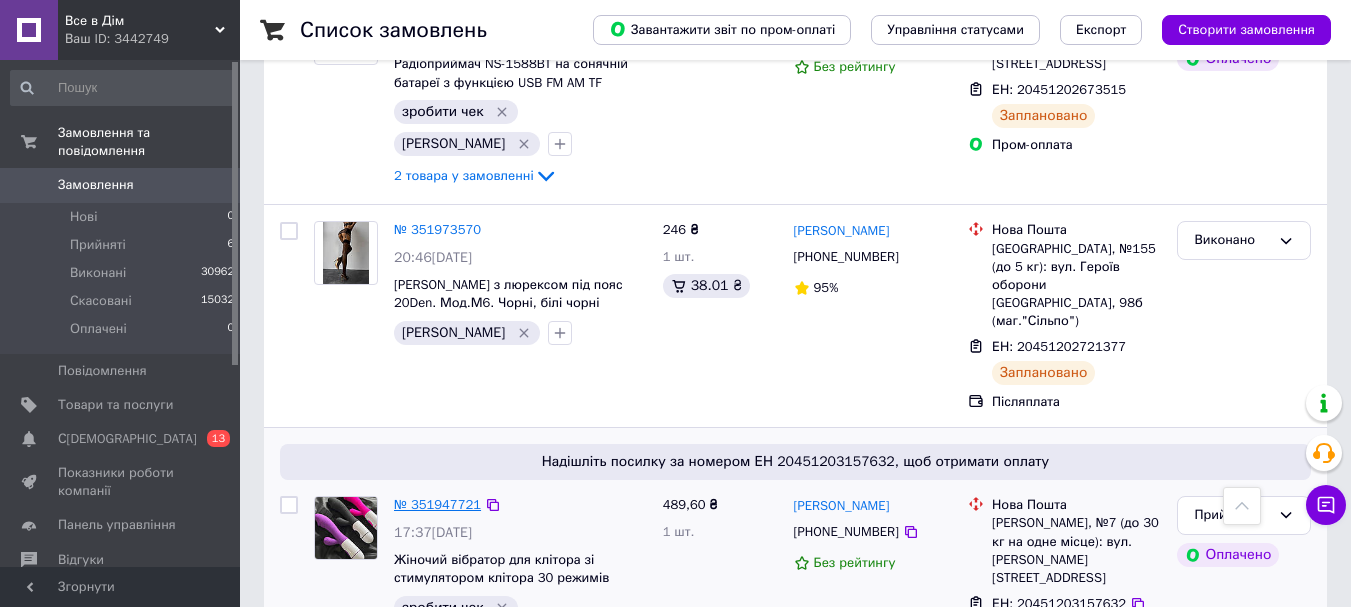 click on "№ 351947721" at bounding box center [437, 504] 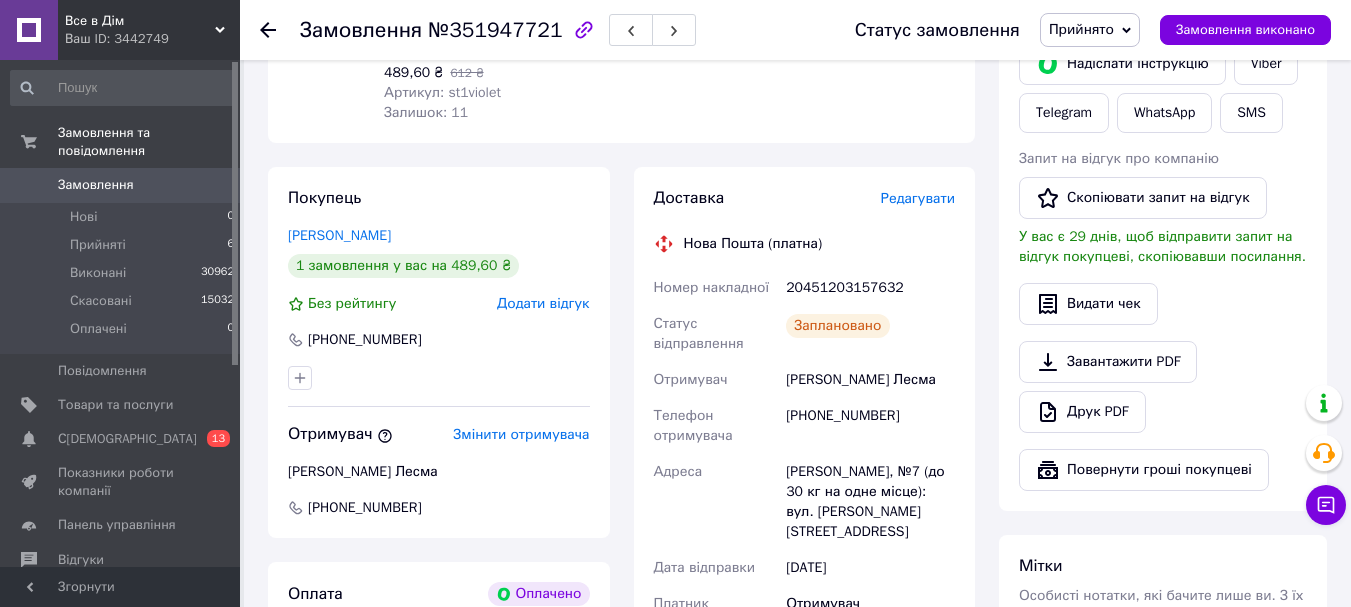 scroll, scrollTop: 400, scrollLeft: 0, axis: vertical 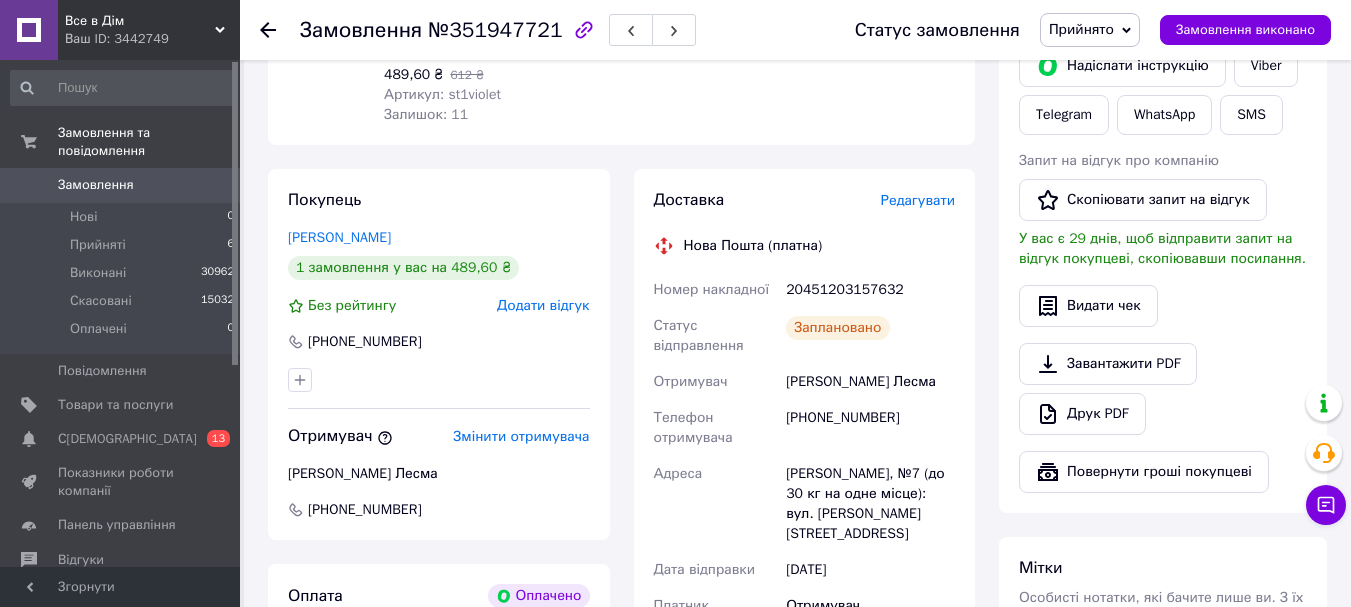 click on "20451203157632" at bounding box center (870, 290) 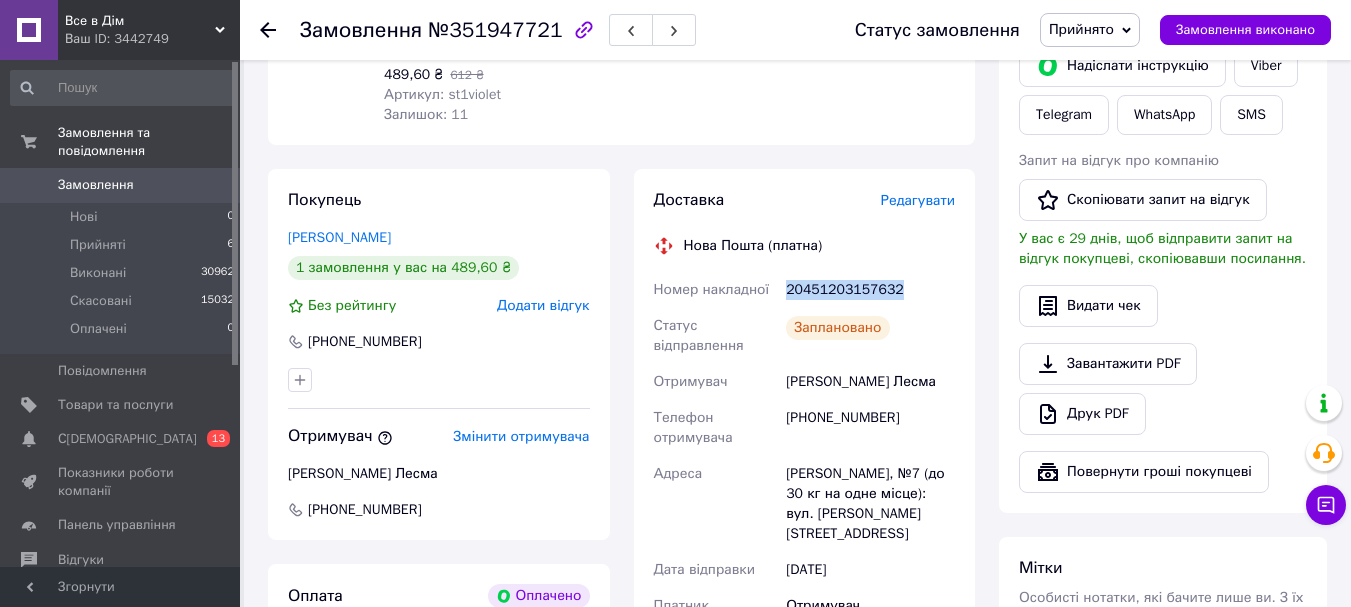click on "20451203157632" at bounding box center [870, 290] 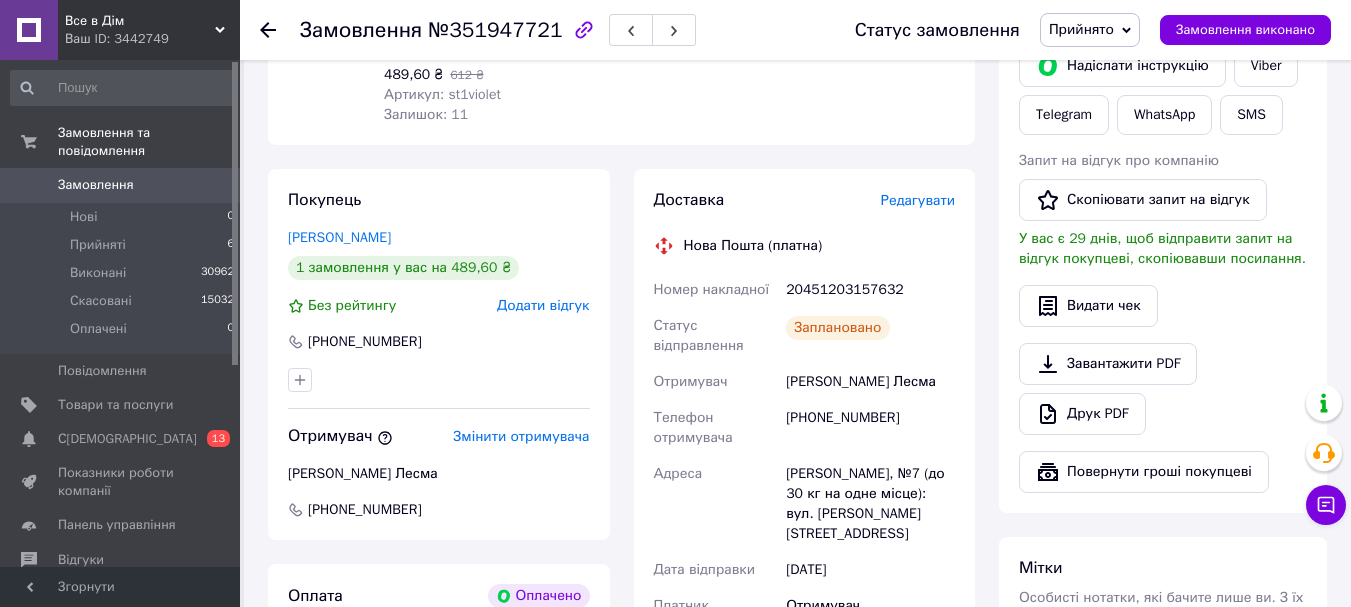click on "Доставка Редагувати Нова Пошта (платна) Номер накладної 20451203157632 Статус відправлення Заплановано Отримувач [PERSON_NAME] Лесма Телефон отримувача [PHONE_NUMBER] Адреса [STREET_ADDRESS] (до 30 кг на одне місце): вул. [PERSON_NAME], 11 Б Дата відправки [DATE] Платник Отримувач Оціночна вартість 489.60 ₴ Вартість доставки 80 ₴ Роздрукувати ЕН Платник Отримувач Відправник Прізвище отримувача [PERSON_NAME] Ім'я отримувача Лесма По батькові отримувача Телефон отримувача [PHONE_NUMBER] Тип доставки У відділенні Кур'єром В поштоматі Місто [GEOGRAPHIC_DATA] Відділення Місце відправки 489.6" at bounding box center (805, 476) 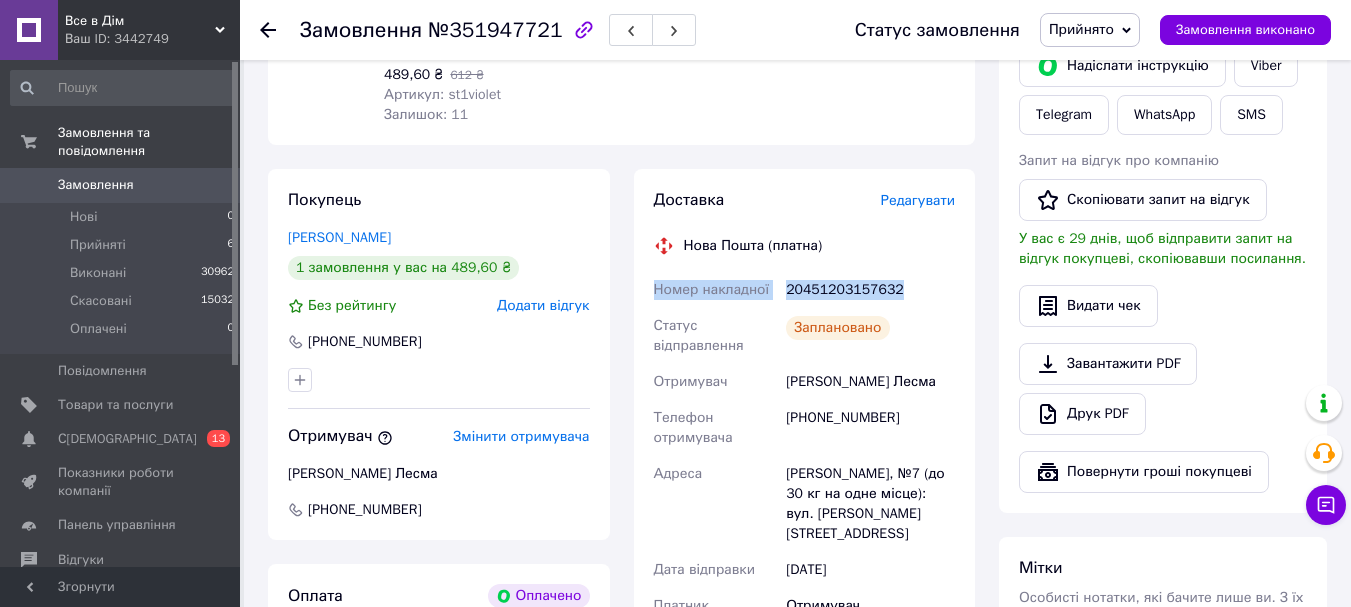 drag, startPoint x: 643, startPoint y: 291, endPoint x: 883, endPoint y: 290, distance: 240.00209 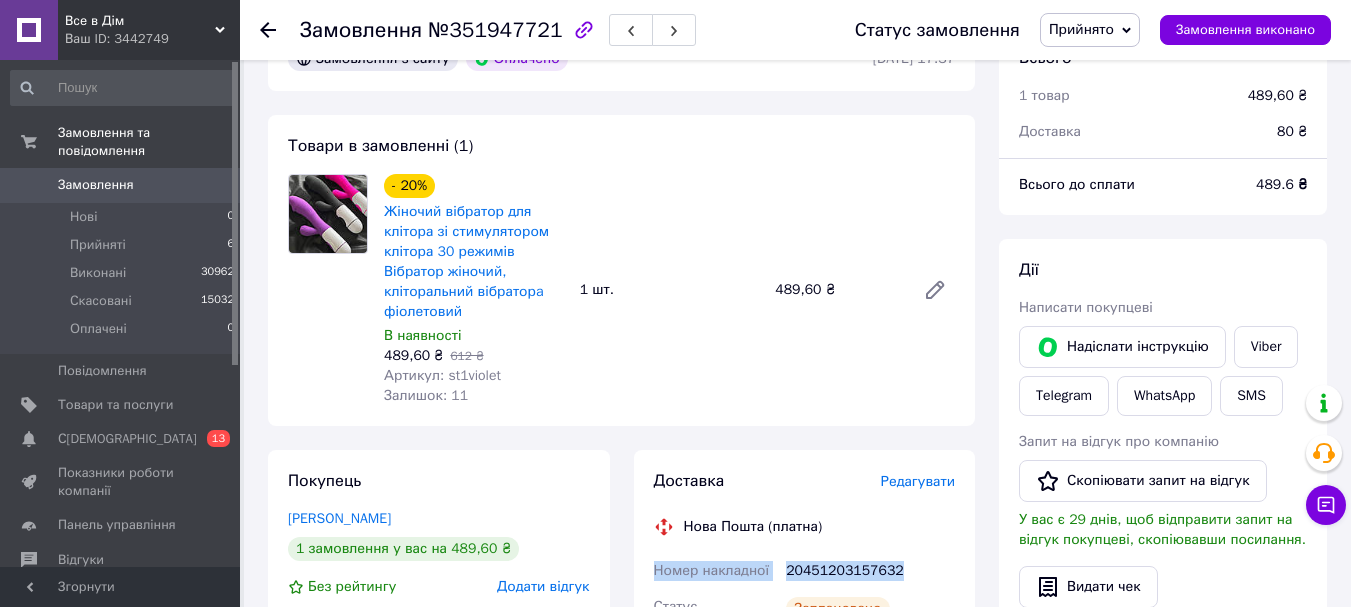 scroll, scrollTop: 100, scrollLeft: 0, axis: vertical 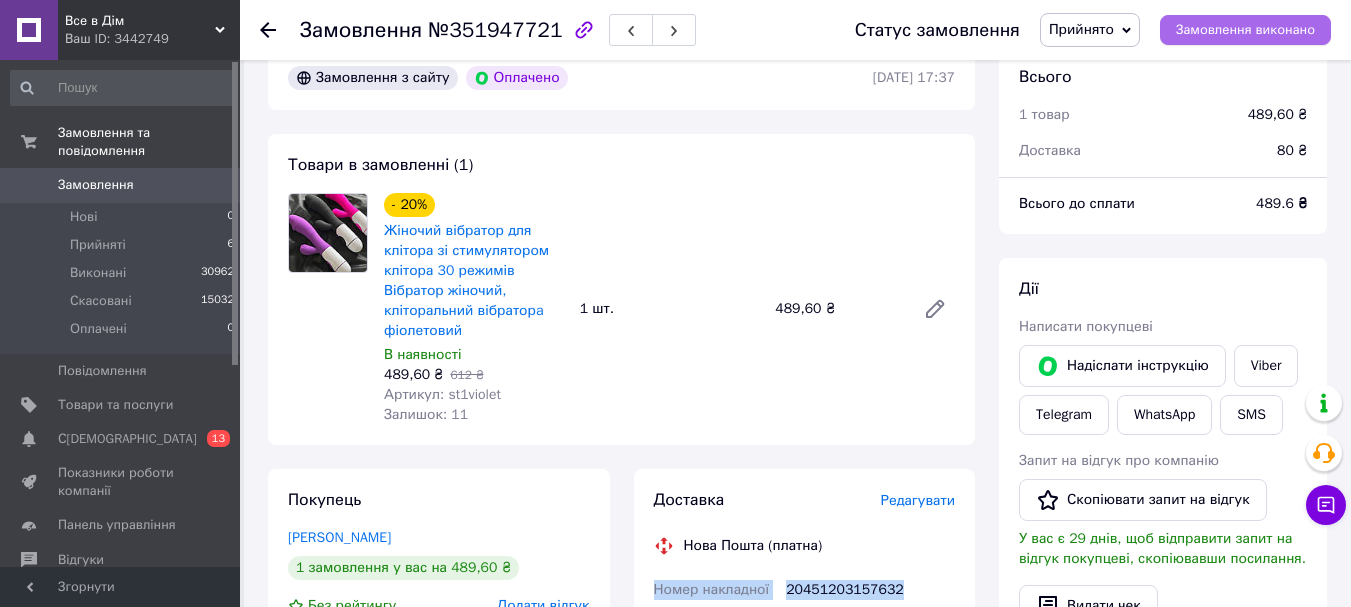 click on "Замовлення виконано" at bounding box center [1245, 30] 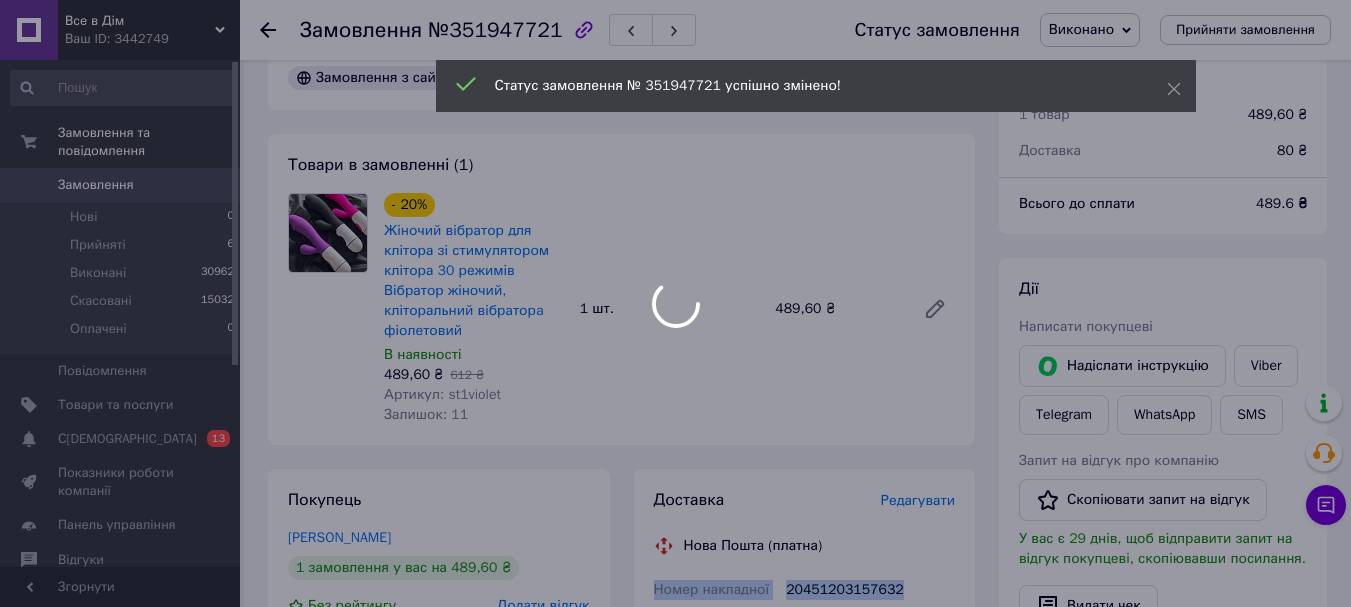 scroll, scrollTop: 20, scrollLeft: 0, axis: vertical 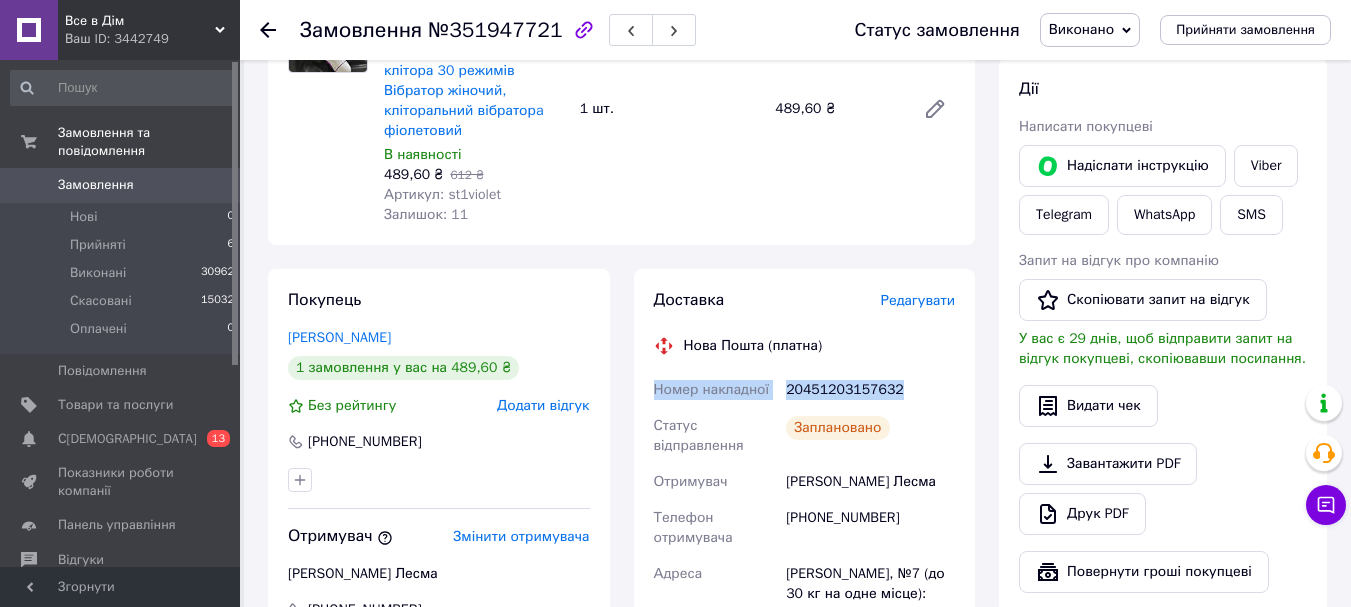 click on "Доставка Редагувати Нова Пошта (платна) Номер накладної 20451203157632 Статус відправлення Заплановано Отримувач [PERSON_NAME] Лесма Телефон отримувача [PHONE_NUMBER] Адреса [STREET_ADDRESS] (до 30 кг на одне місце): вул. [PERSON_NAME], 11 Б Дата відправки [DATE] Платник Отримувач Оціночна вартість 489.60 ₴ Вартість доставки 80 ₴ Роздрукувати ЕН Платник Отримувач Відправник Прізвище отримувача [PERSON_NAME] Ім'я отримувача Лесма По батькові отримувача Телефон отримувача [PHONE_NUMBER] Тип доставки У відділенні Кур'єром В поштоматі Місто -- Не обрано -- Відділення Місце відправки 489.6 <" at bounding box center (805, 576) 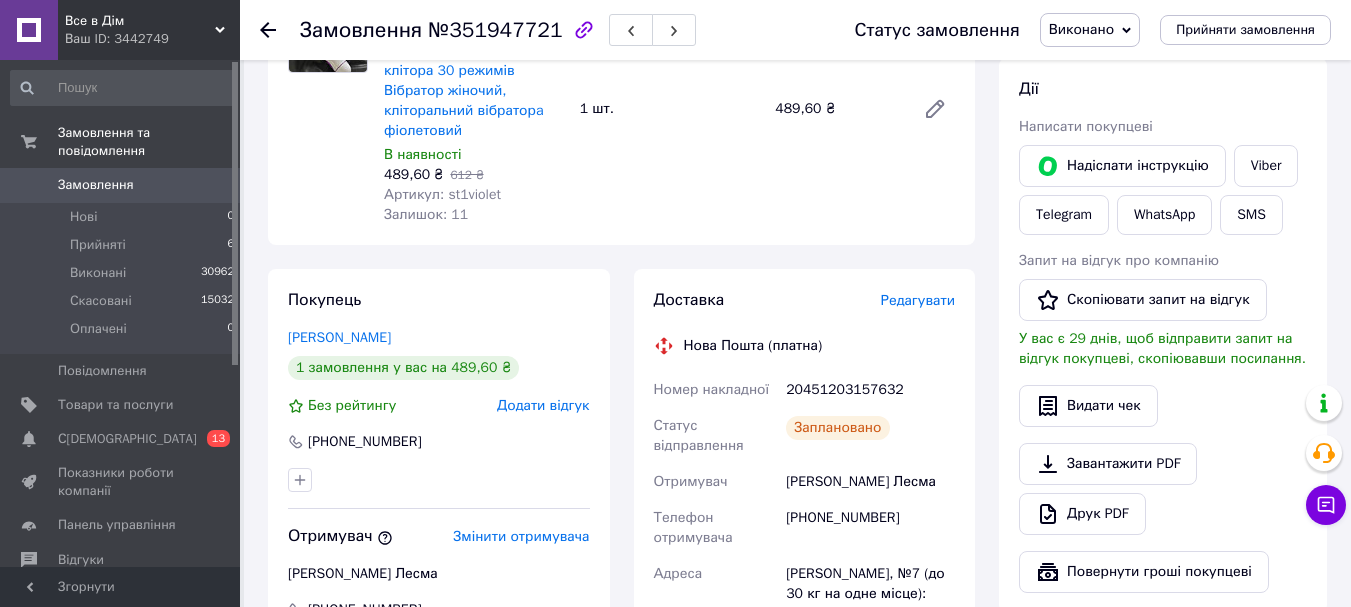 click on "Замовлення" at bounding box center (96, 185) 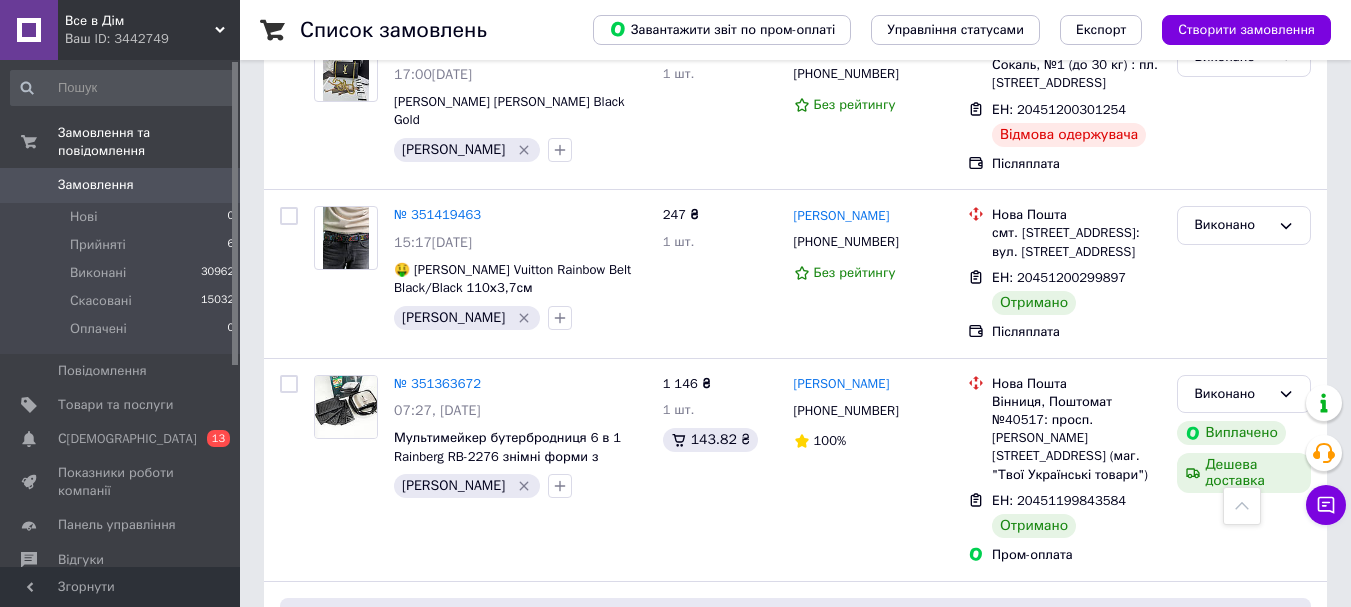 scroll, scrollTop: 8760, scrollLeft: 0, axis: vertical 